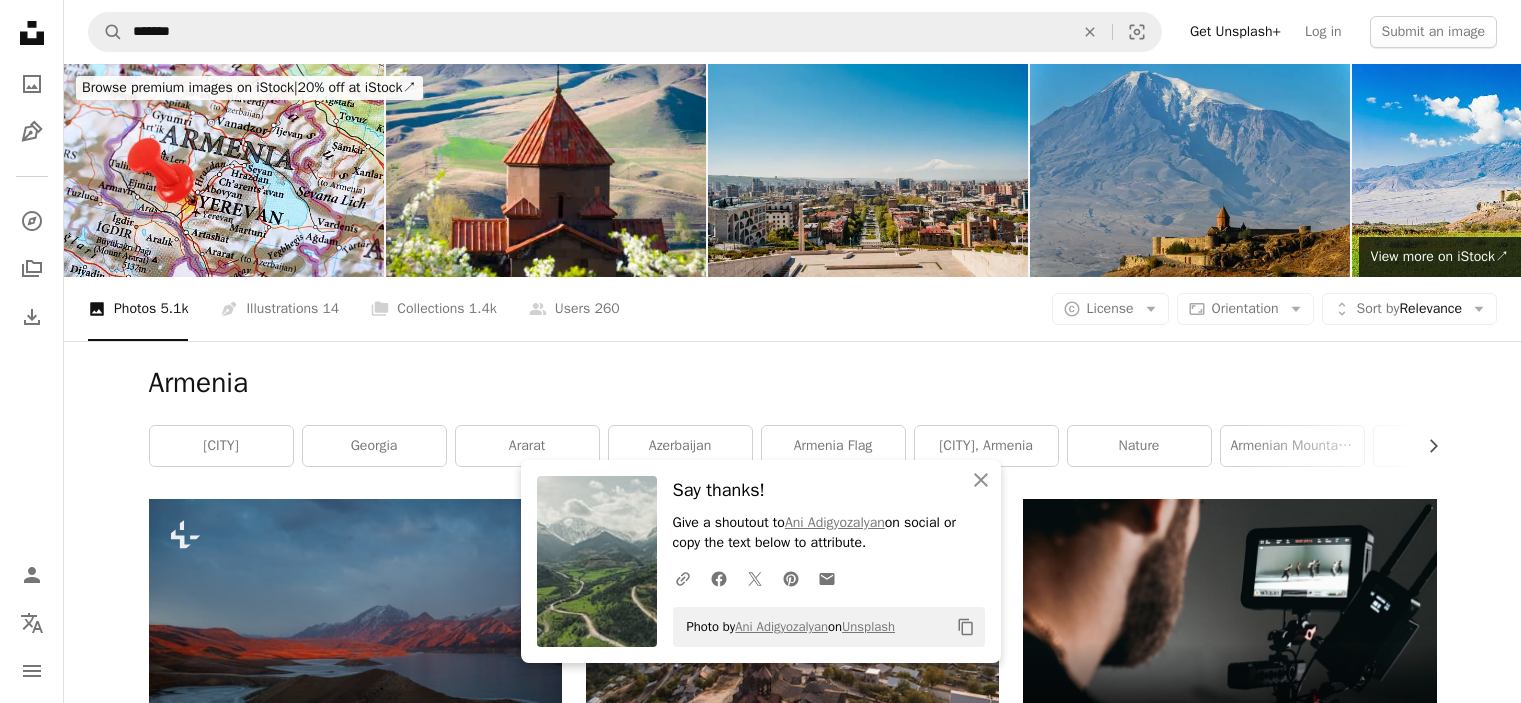 scroll, scrollTop: 4800, scrollLeft: 0, axis: vertical 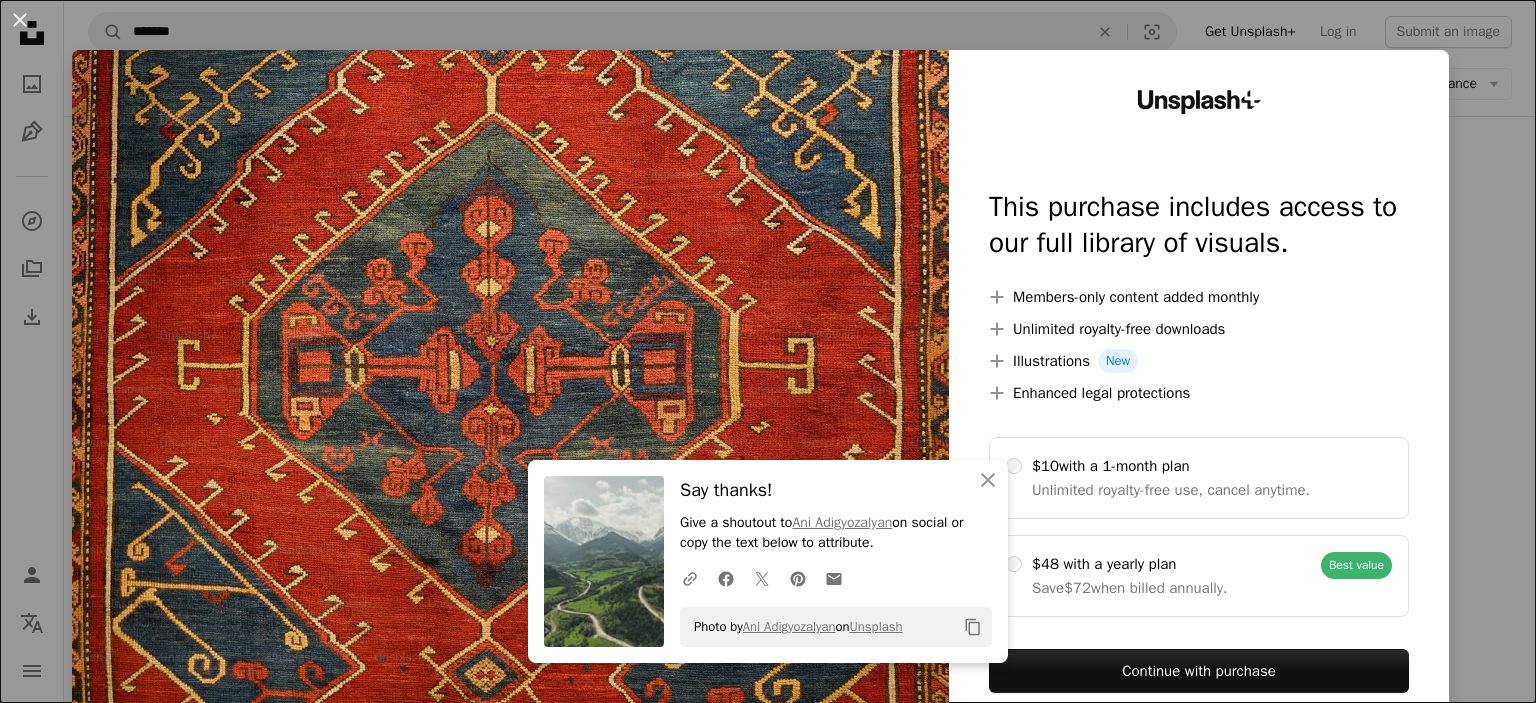 click on "Say thanks! Give a shoutout to  [PERSON]  on social or copy the text below to attribute. A URL sharing icon (chains) Facebook icon X (formerly Twitter) icon Pinterest icon An envelope Photo by  [PERSON]  on  Unsplash
Copy content Unsplash+ This purchase includes access to our full library of visuals. A plus sign Members-only content added monthly A plus sign Unlimited royalty-free downloads A plus sign Illustrations  New A plus sign Enhanced legal protections $10  with a 1-month plan Unlimited royalty-free use, cancel anytime. $48   with a yearly plan Save  $72  when billed annually. Best value Continue with purchase Taxes where applicable. Renews automatically. Cancel anytime." at bounding box center [768, 351] 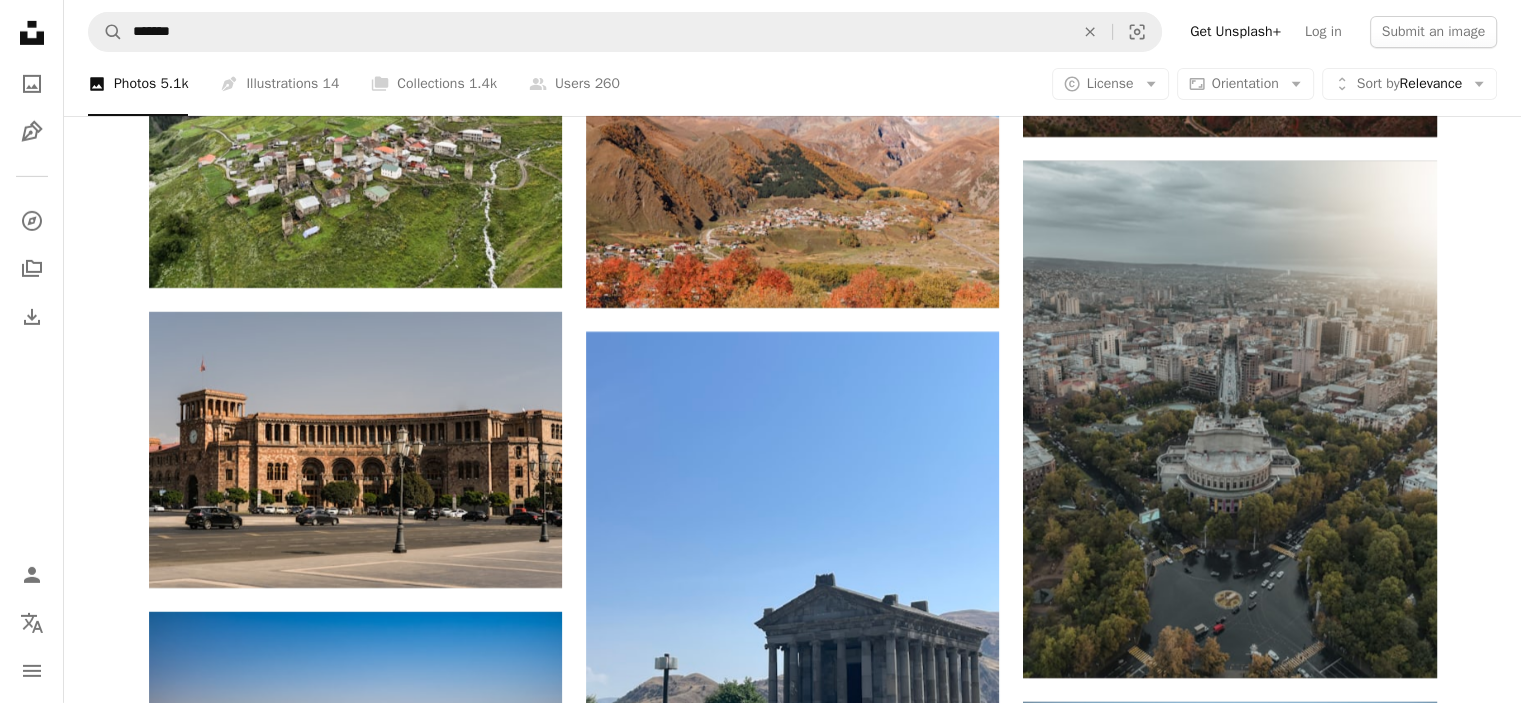 scroll, scrollTop: 6700, scrollLeft: 0, axis: vertical 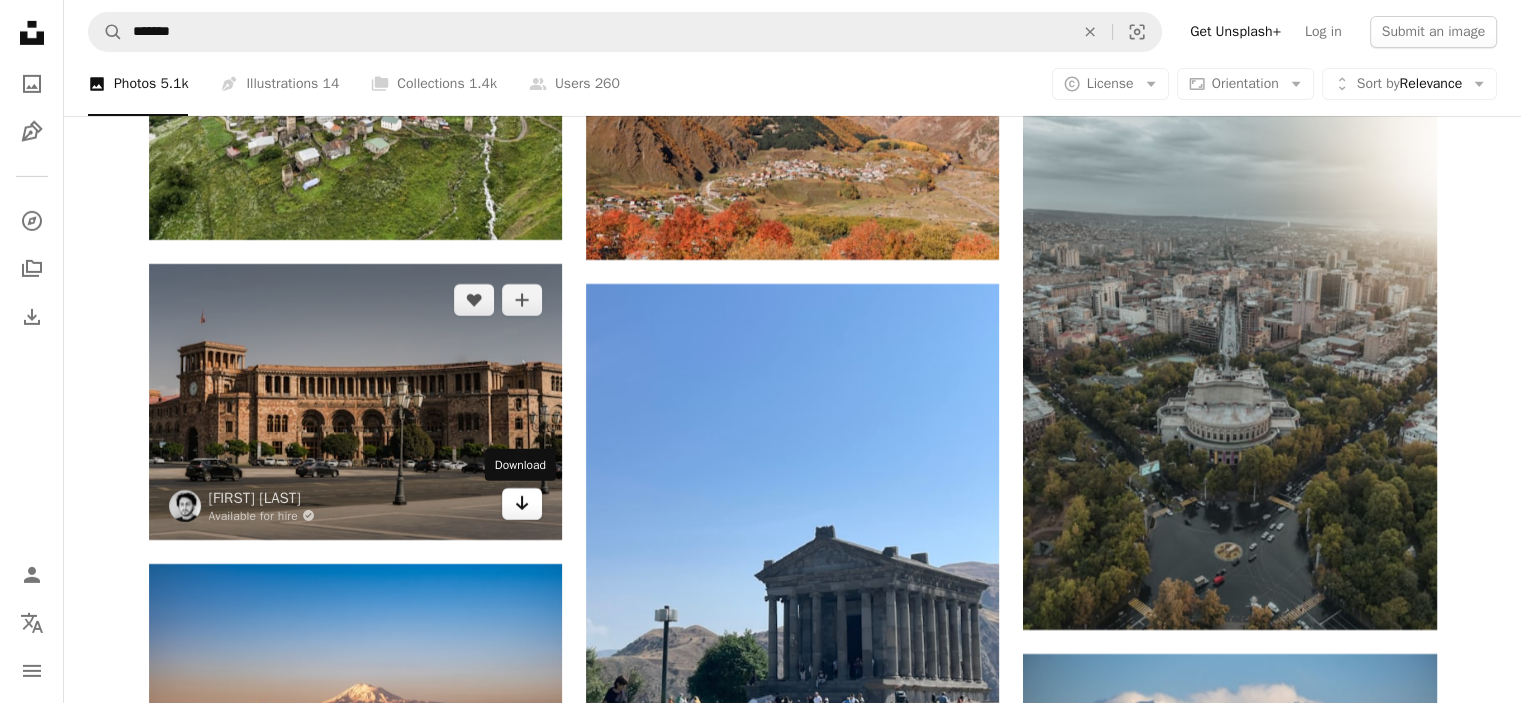 click 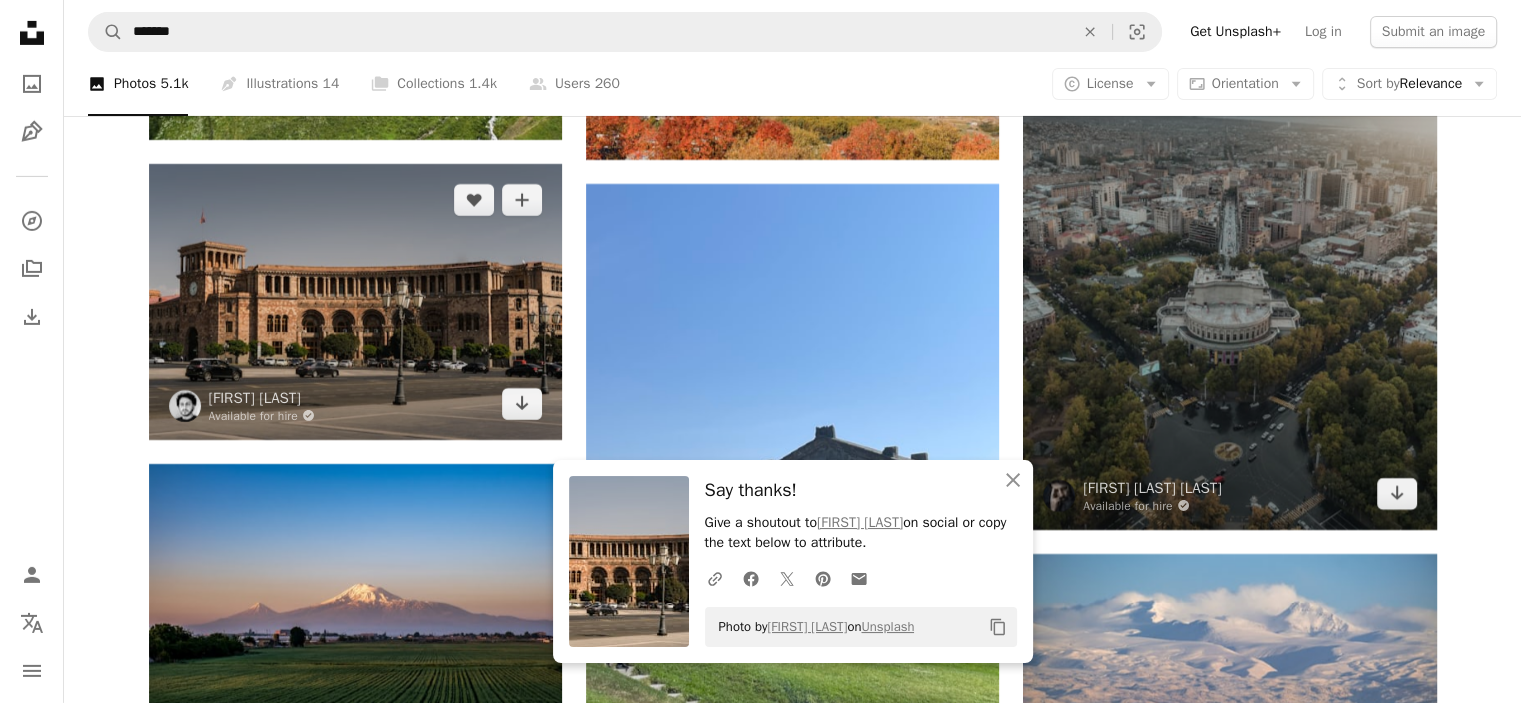 scroll, scrollTop: 7100, scrollLeft: 0, axis: vertical 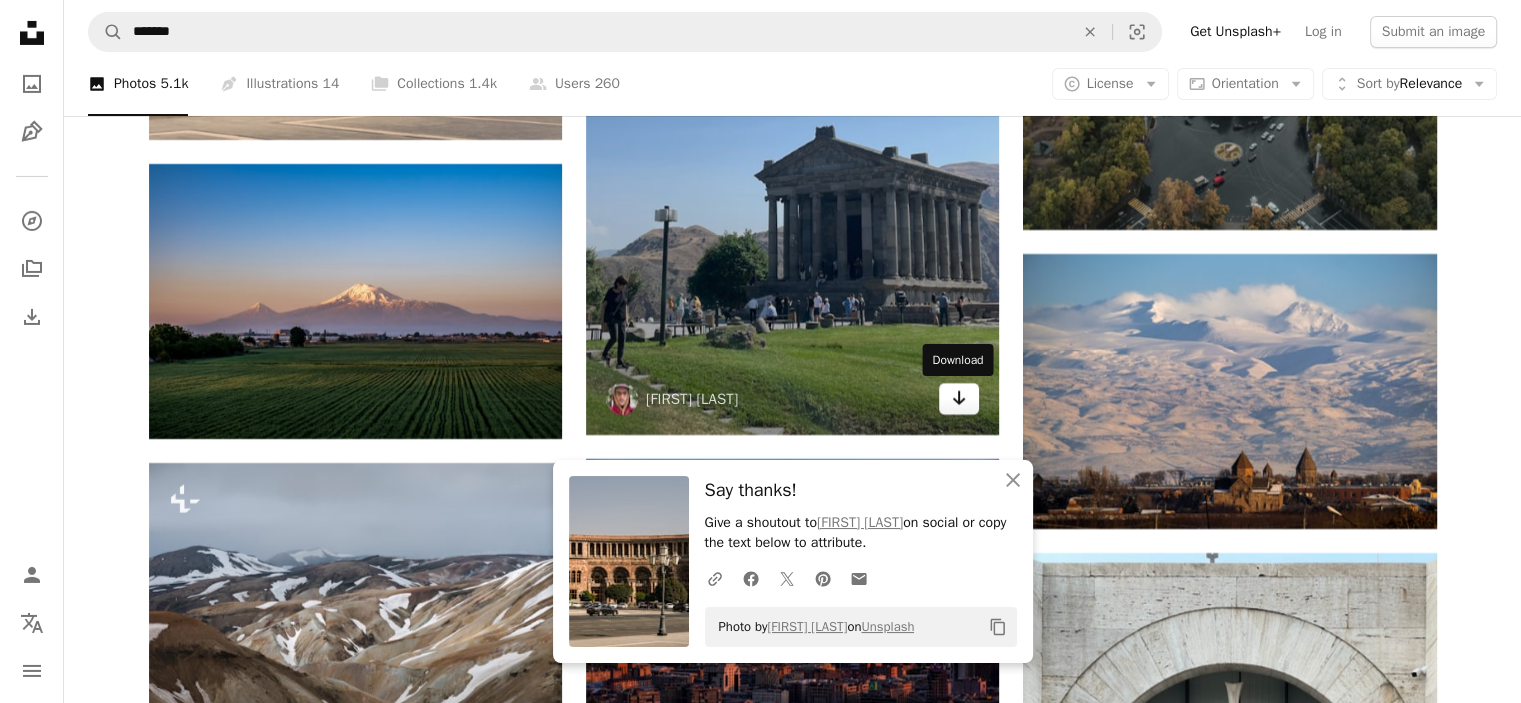click on "Arrow pointing down" 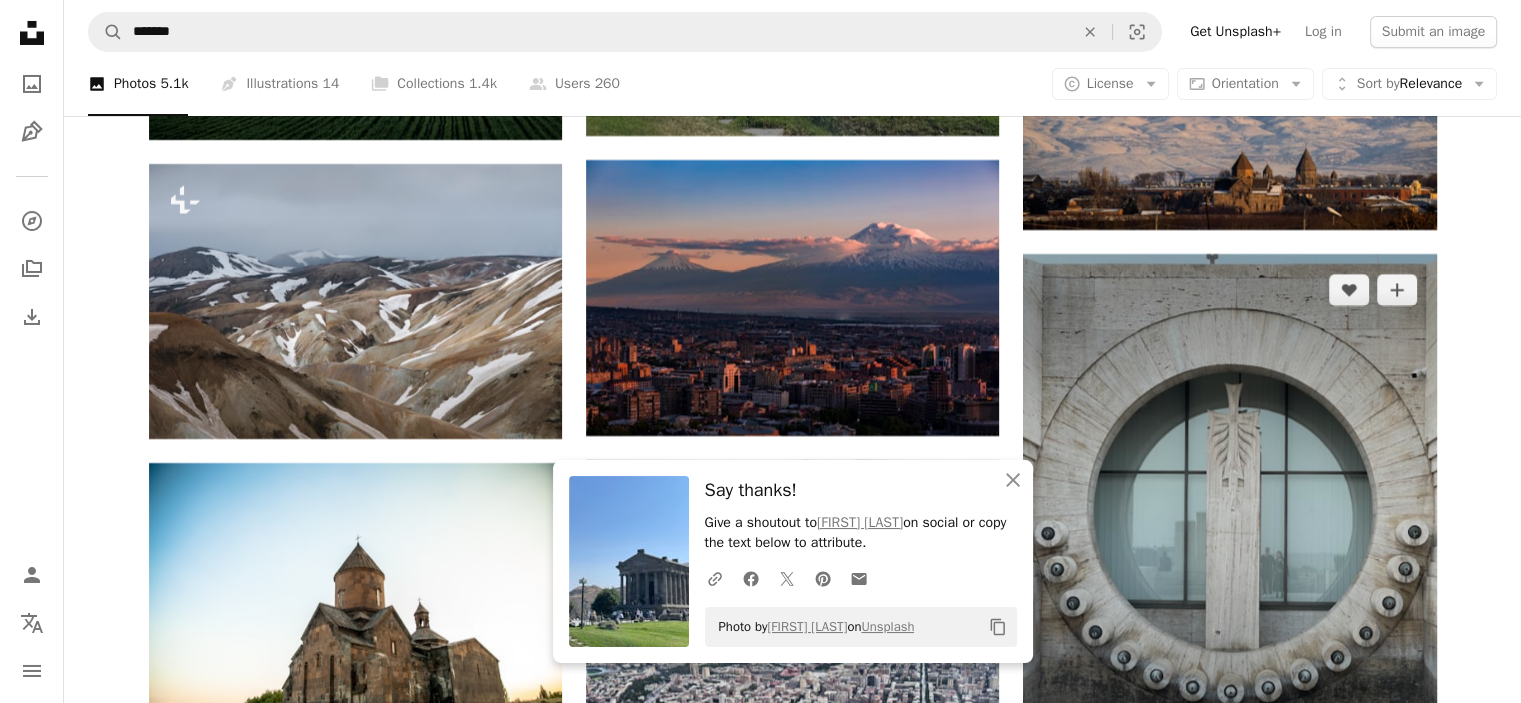 scroll, scrollTop: 7400, scrollLeft: 0, axis: vertical 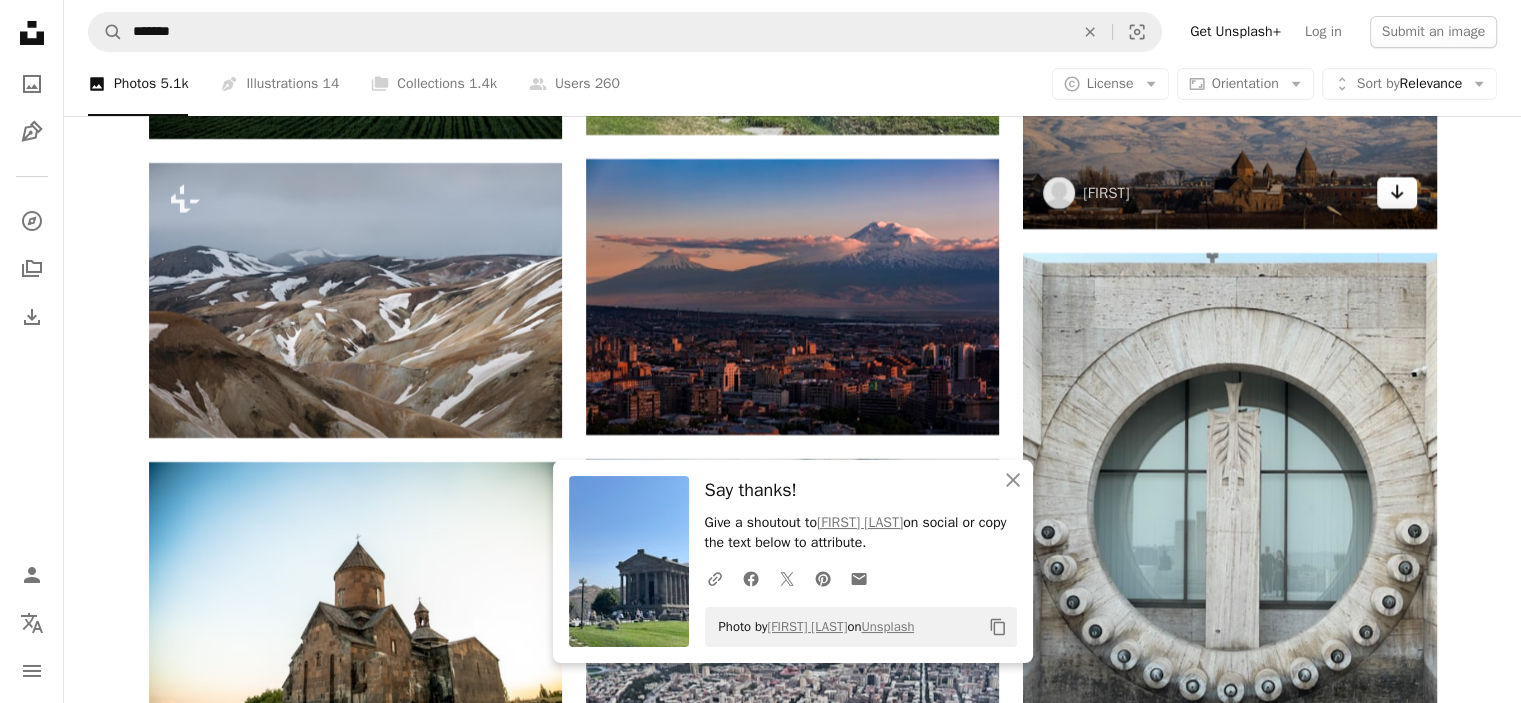 click on "Arrow pointing down" at bounding box center [1397, 193] 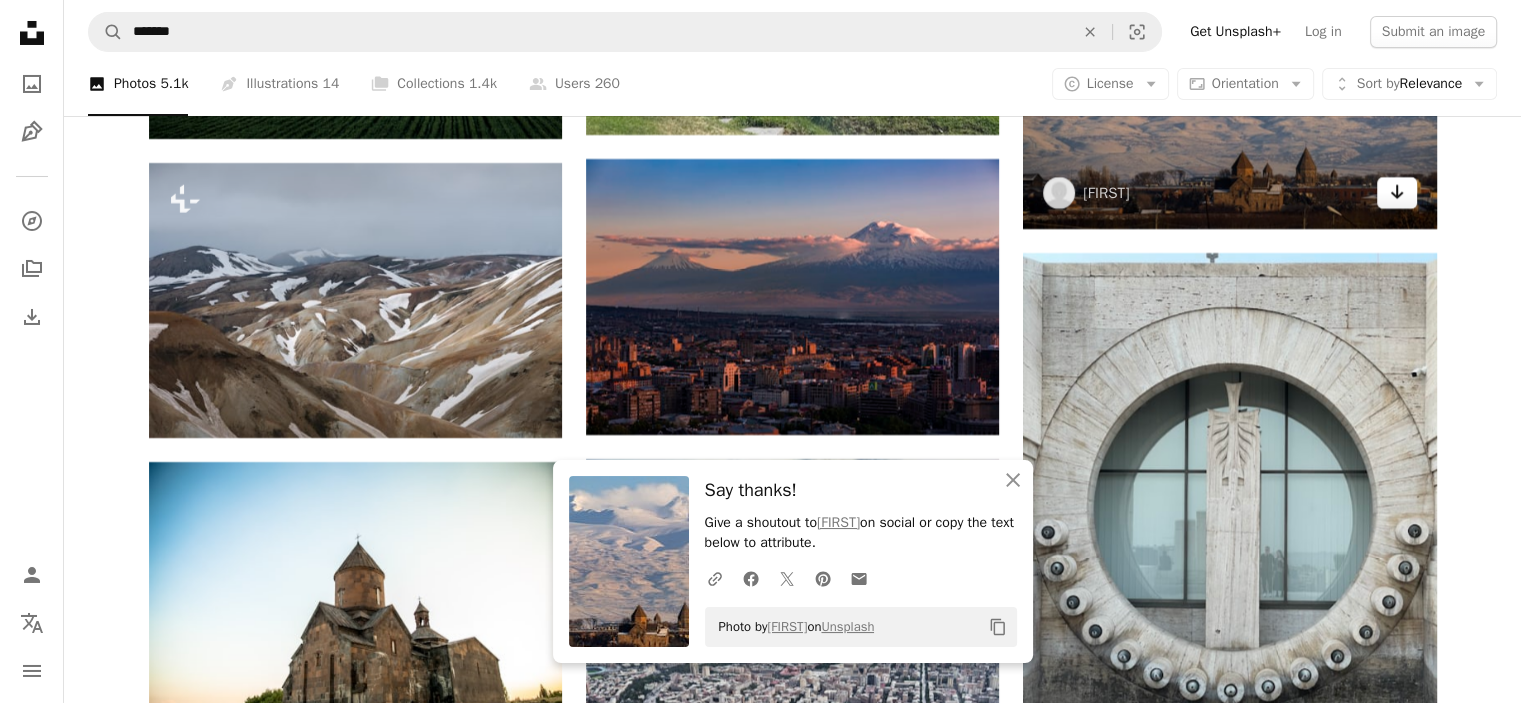 click 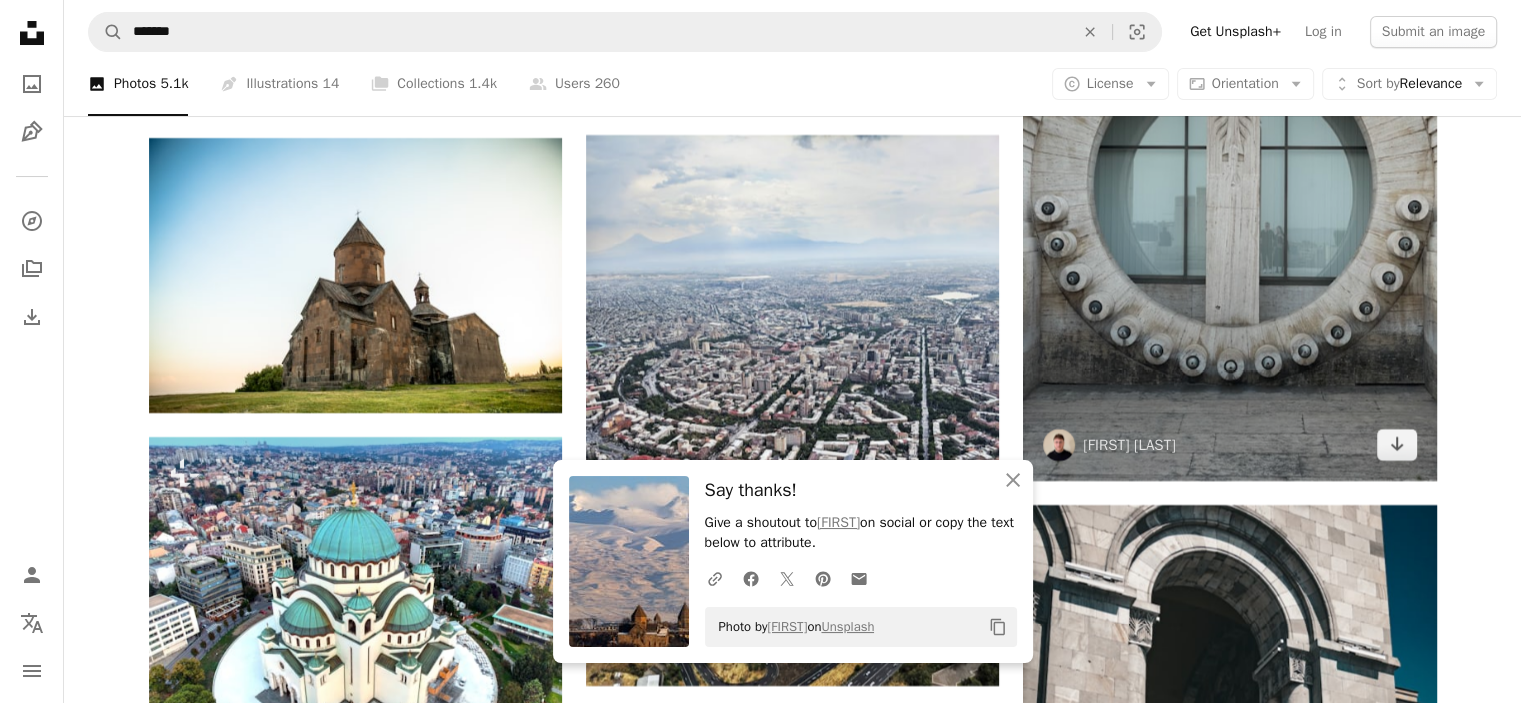 scroll, scrollTop: 7800, scrollLeft: 0, axis: vertical 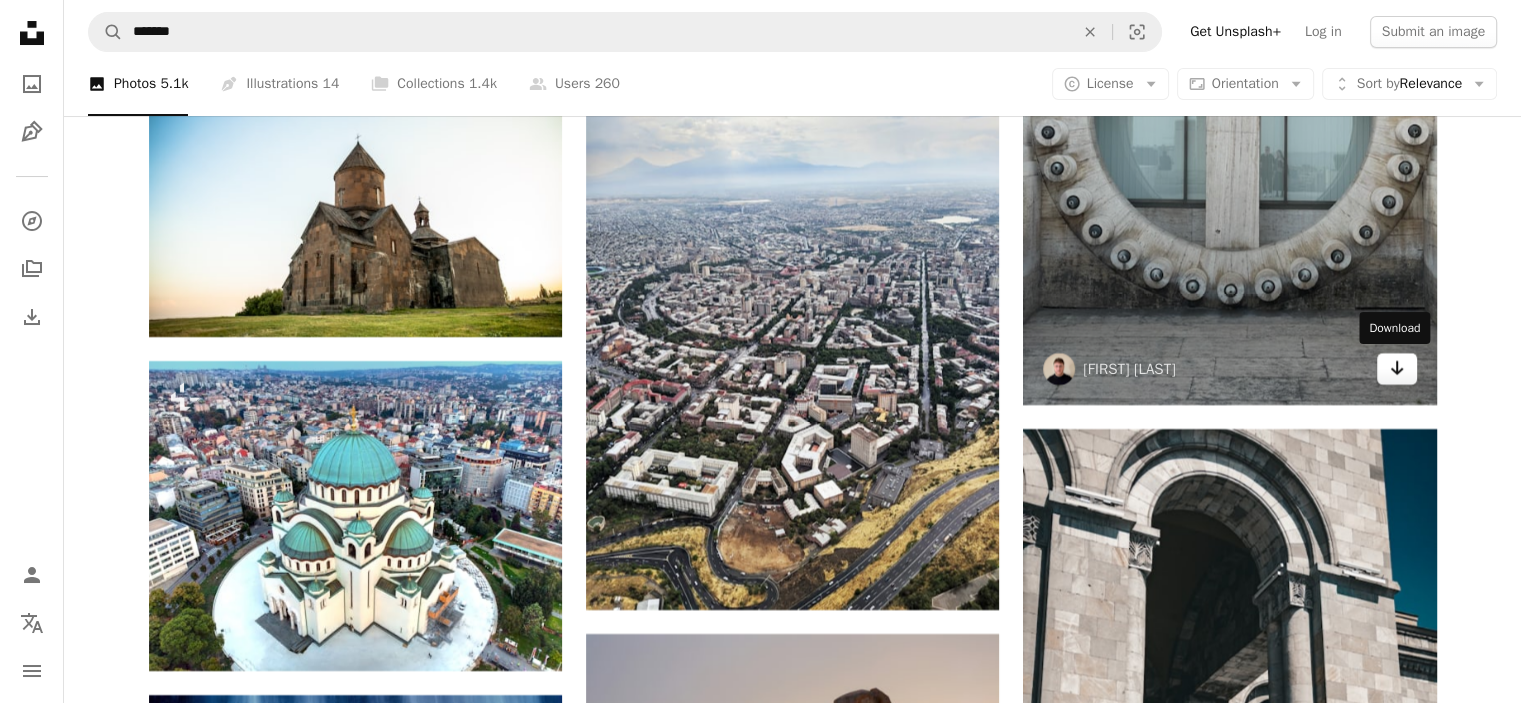 click 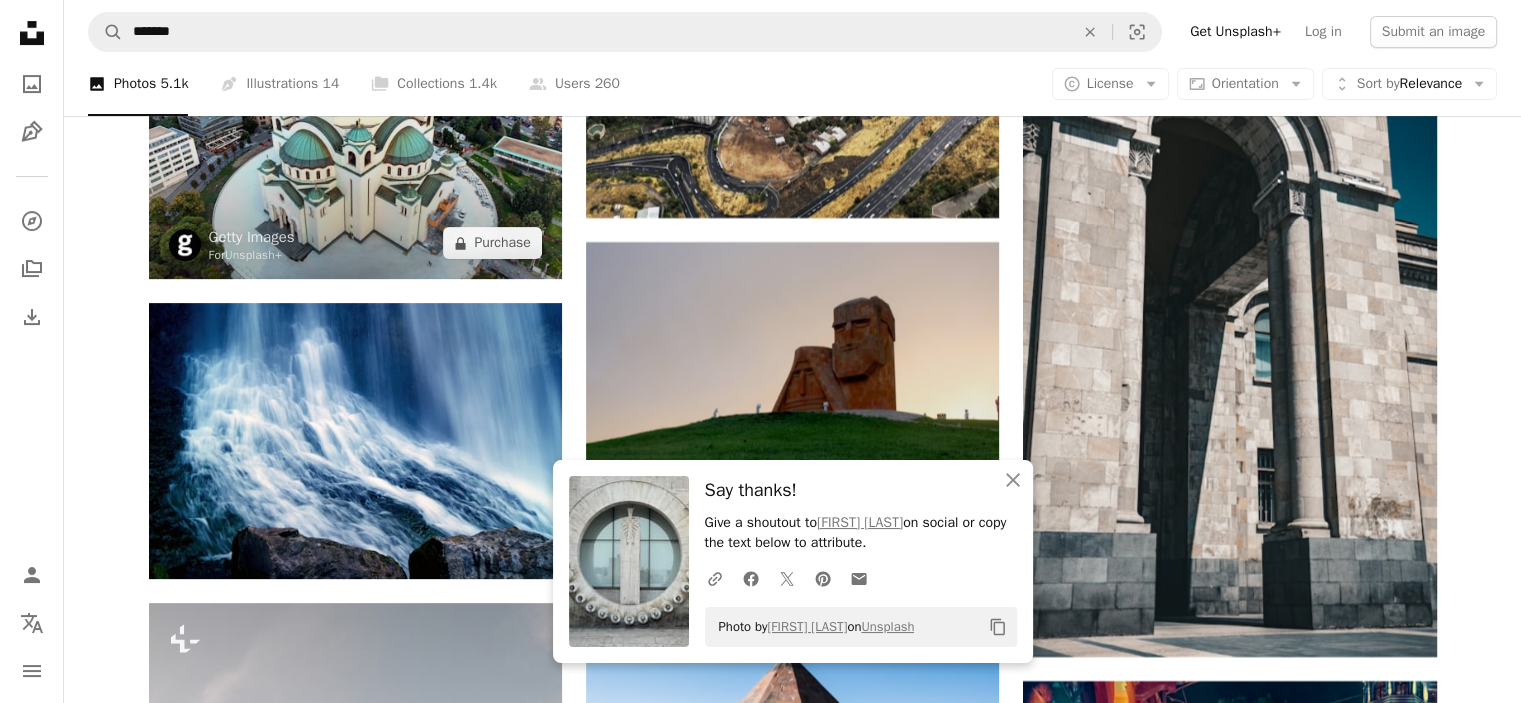 scroll, scrollTop: 8300, scrollLeft: 0, axis: vertical 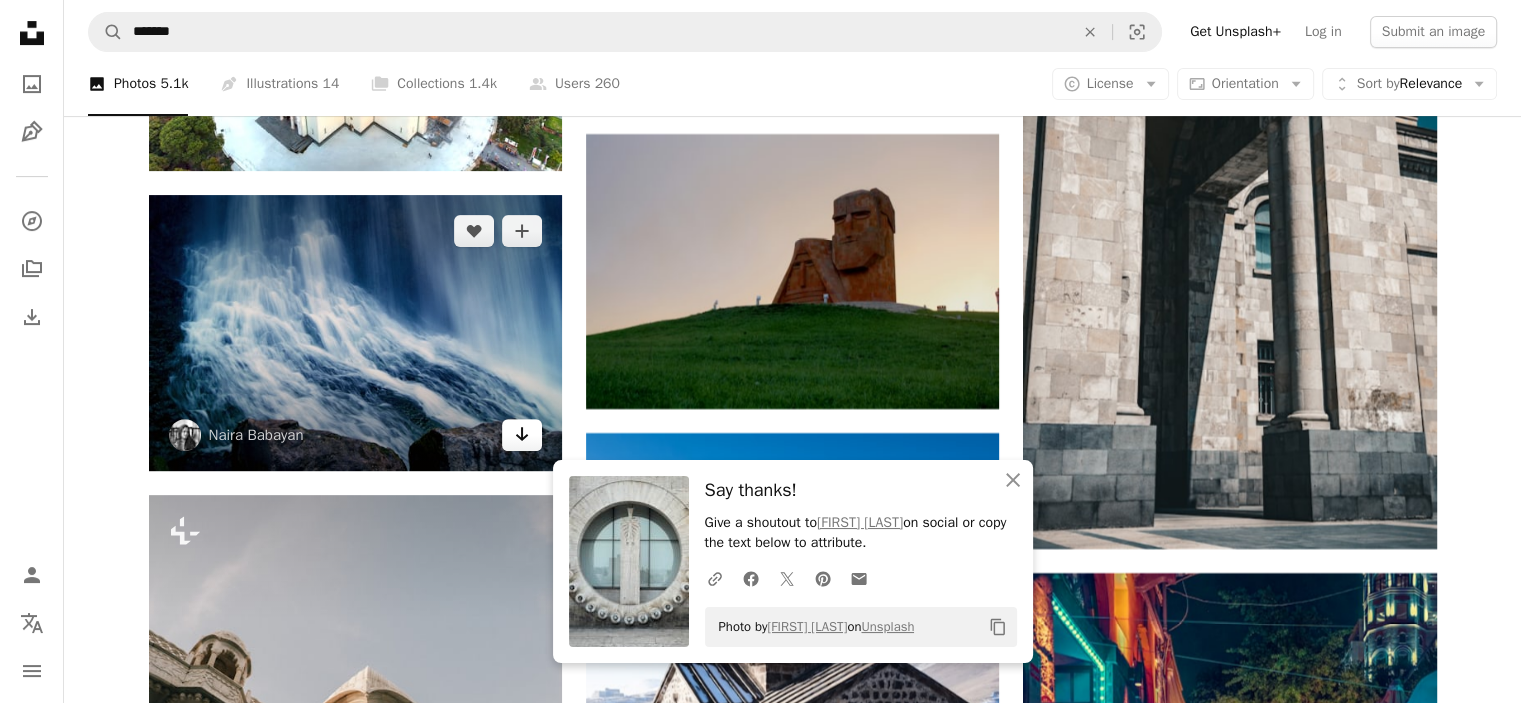 click on "Arrow pointing down" 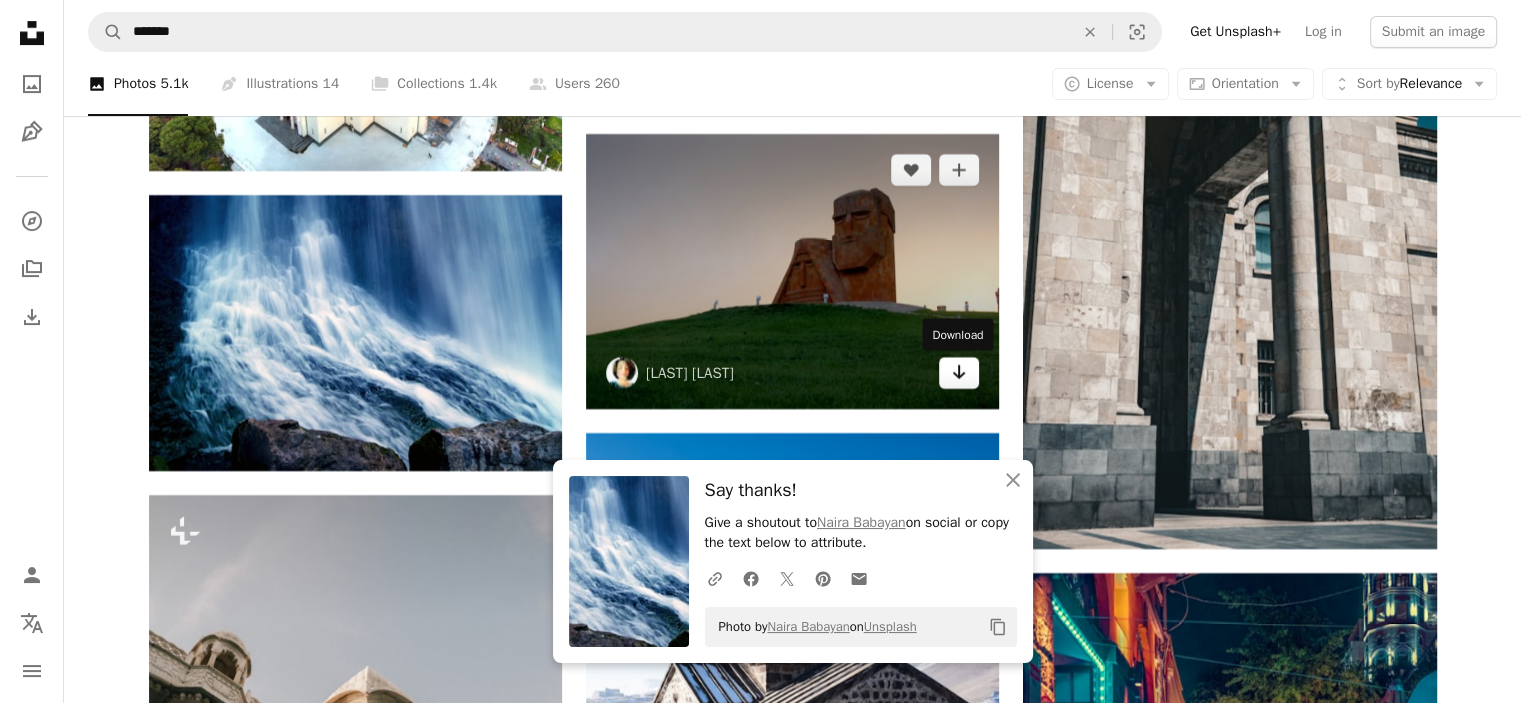 click on "Arrow pointing down" 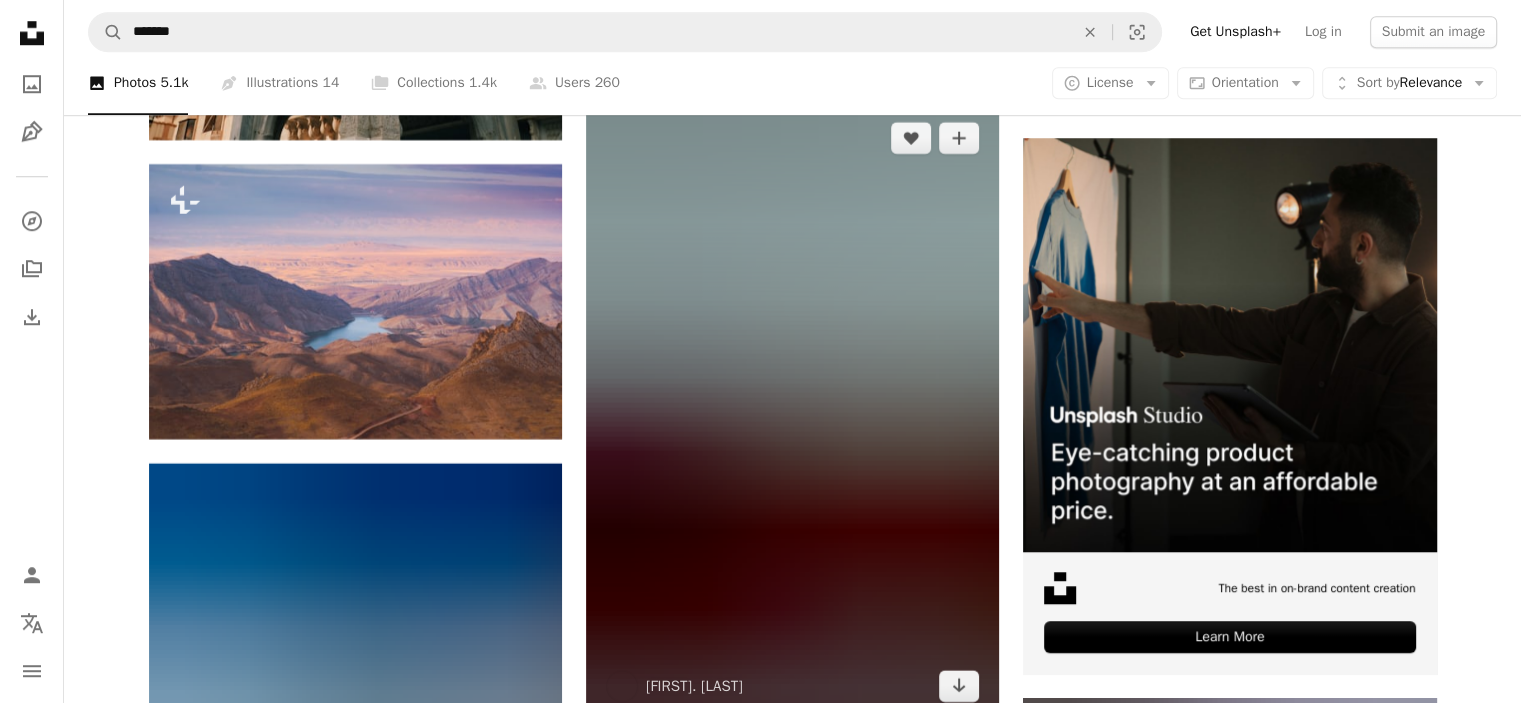 scroll, scrollTop: 9500, scrollLeft: 0, axis: vertical 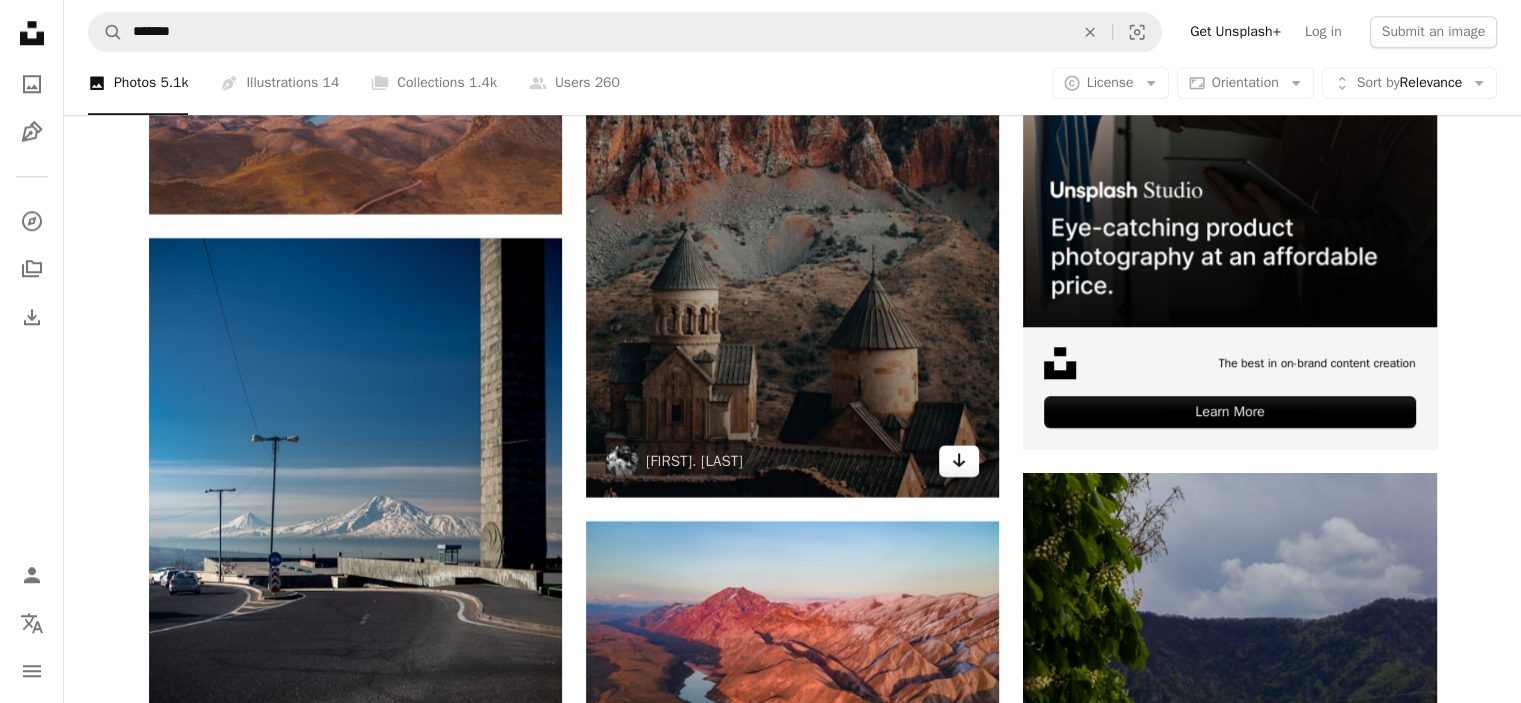 click 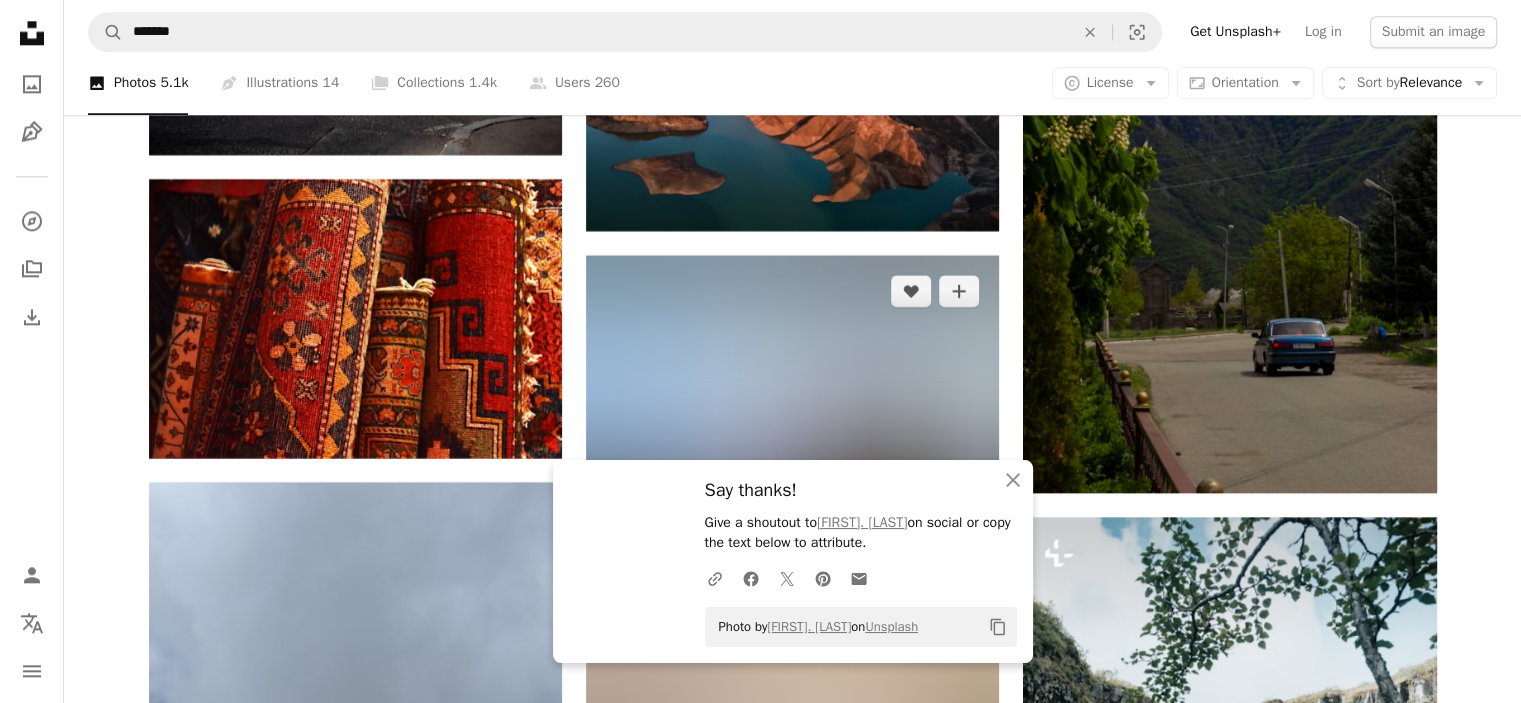 scroll, scrollTop: 10200, scrollLeft: 0, axis: vertical 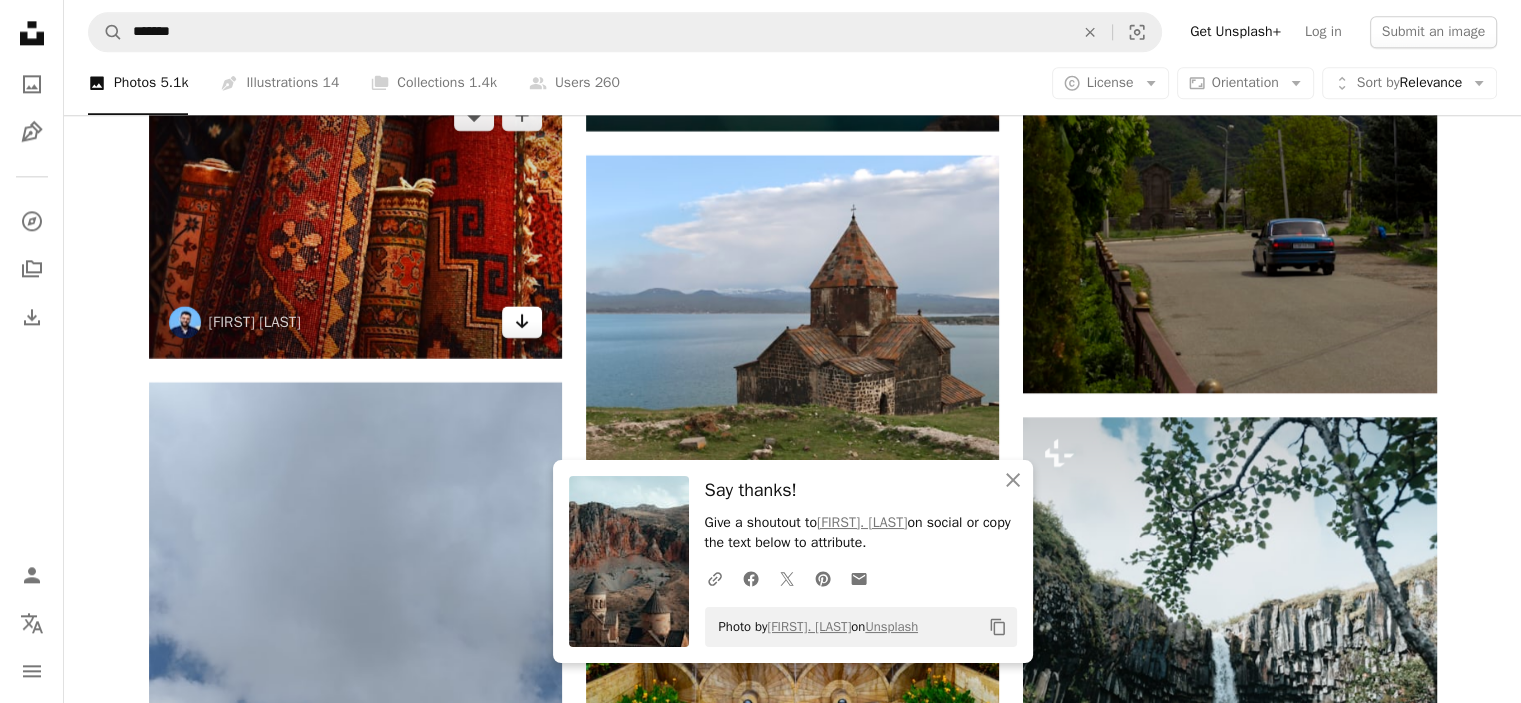 click on "Arrow pointing down" 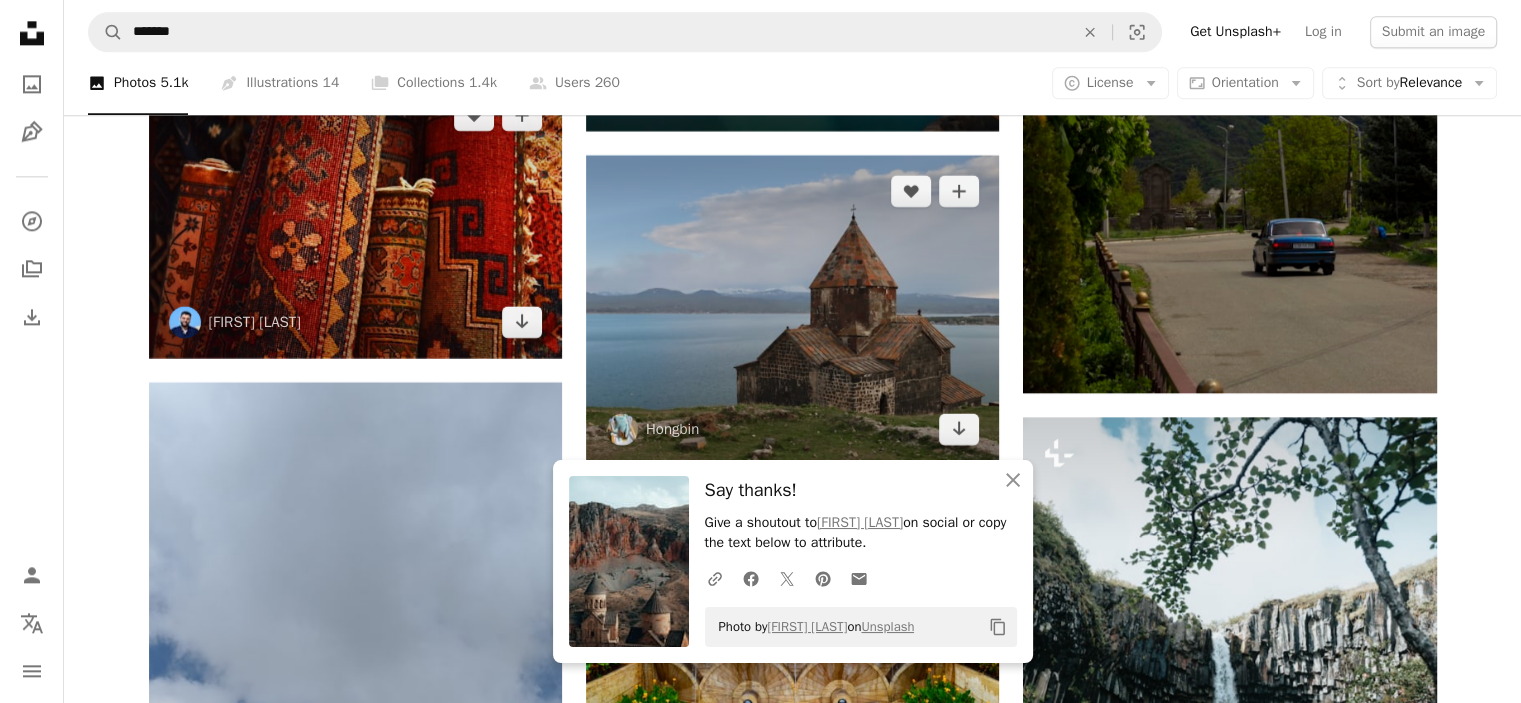 scroll, scrollTop: 10400, scrollLeft: 0, axis: vertical 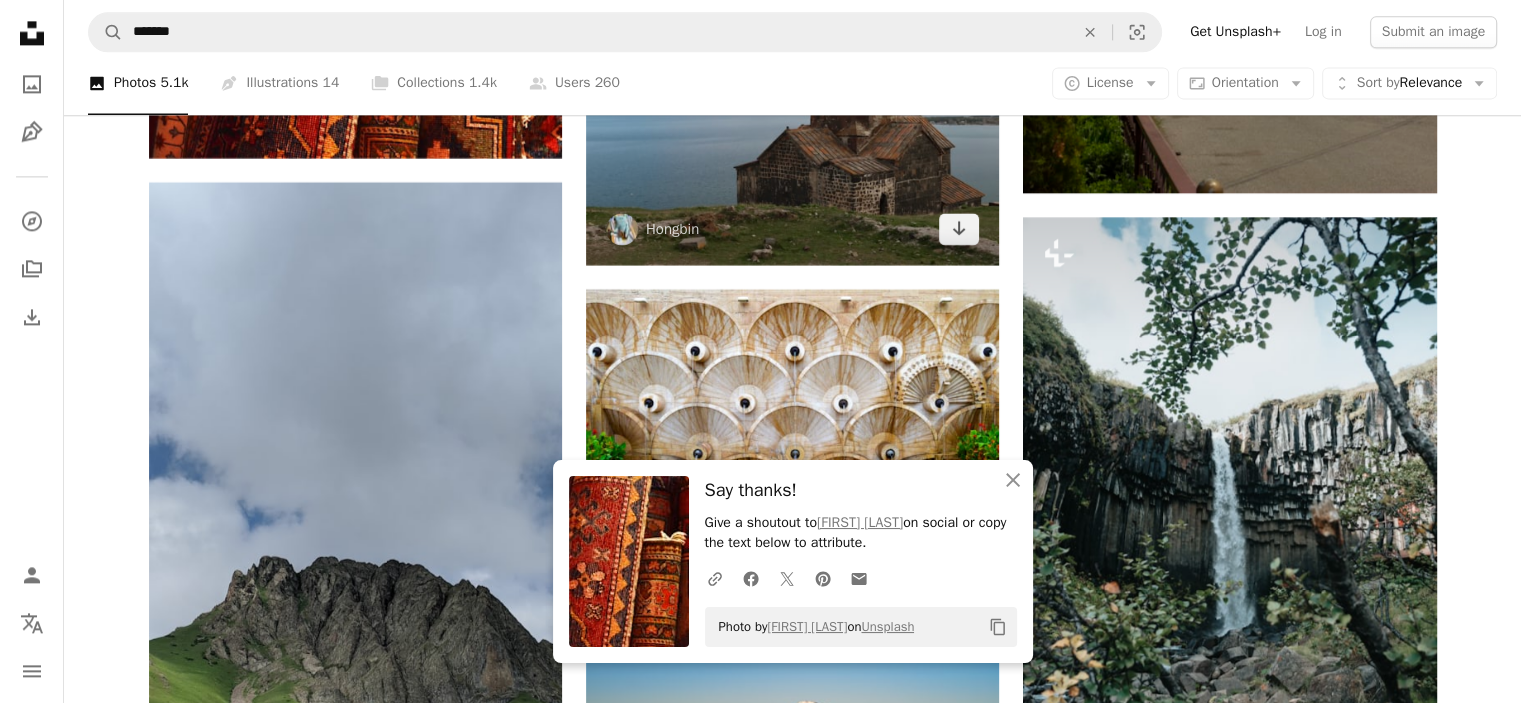 click at bounding box center [792, 110] 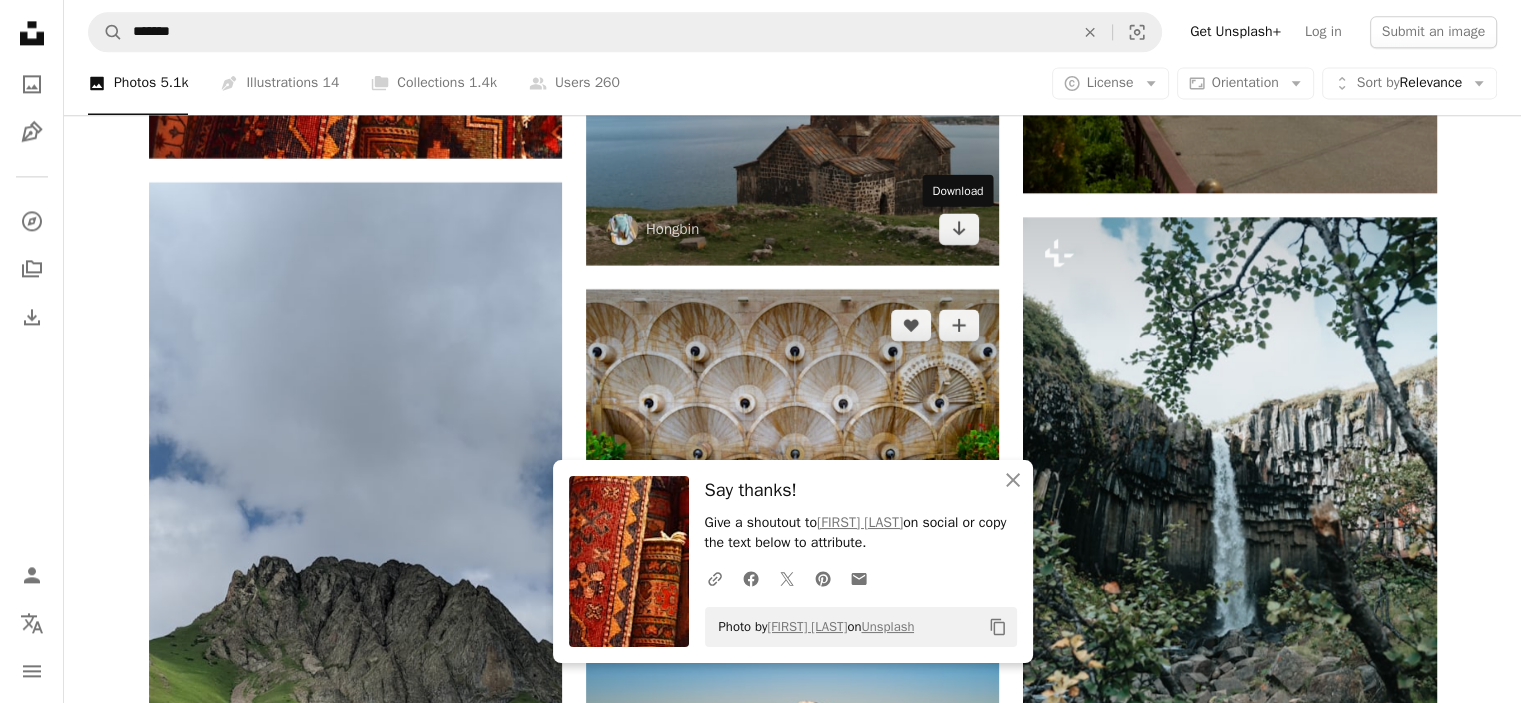 click on "Arrow pointing down" at bounding box center (959, 229) 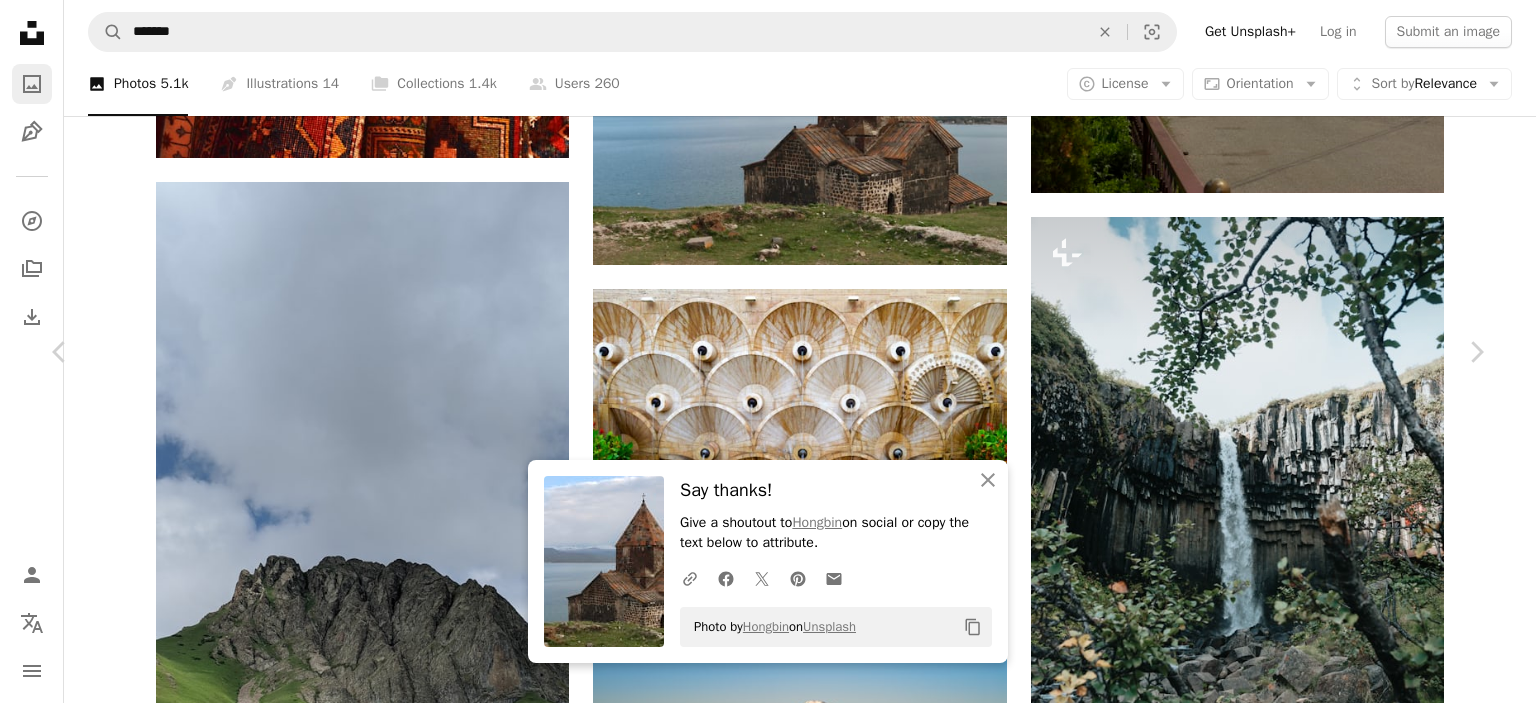 click on "Say thanks! Give a shoutout to [PERSON] on social or copy the text below to attribute. A URL sharing icon (chains) Facebook icon X (formerly Twitter) icon Pinterest icon An envelope Photo by [PERSON] on Unsplash Copy content [PERSON] hbsun2013 A heart A plus sign Edit image Plus sign for Unsplash+ A heart A plus sign Getty Images For Unsplash+ A lock Purchase Zoom in Views 15,594 Downloads 315 A forward-right arrow Share Info icon Info More Actions 🇦🇲 A map marker Sevanavank, [COUNTRY] Calendar outlined Published on May 14, 2023 Safety Free to use under the Unsplash License church lake armenia building sea house scenery castle outdoors countryside housing tower cathedral rural arch shelter hut monastery fortress spire Creative Commons images Browse premium related images on iStock | Save 20% with code UNSPLASH20 Related images A heart A plus sign Daria Kurennaya Arrow pointing down A heart A plus sign Anton Kireev Arrow pointing down A heart A plus sign Mia A heart Mia" at bounding box center [768, 5781] 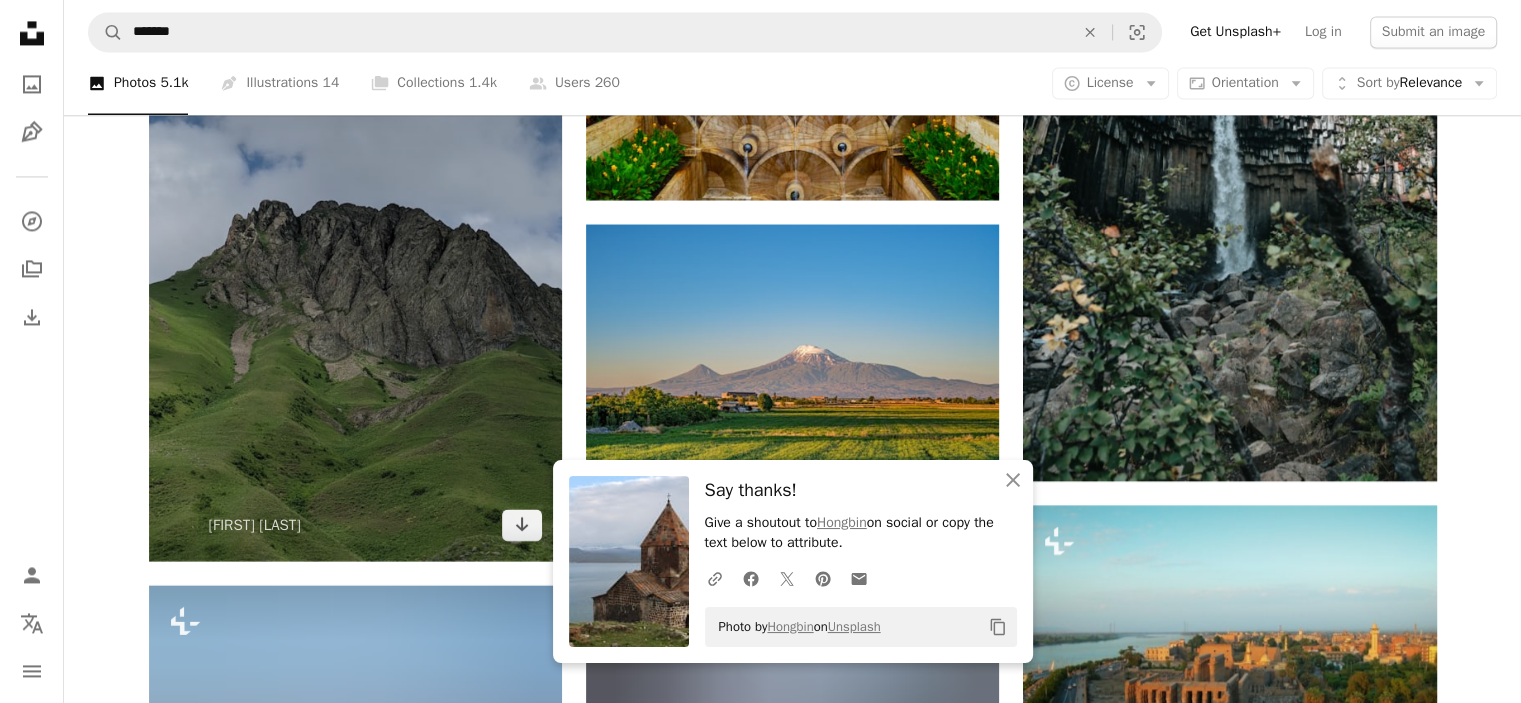 scroll, scrollTop: 10800, scrollLeft: 0, axis: vertical 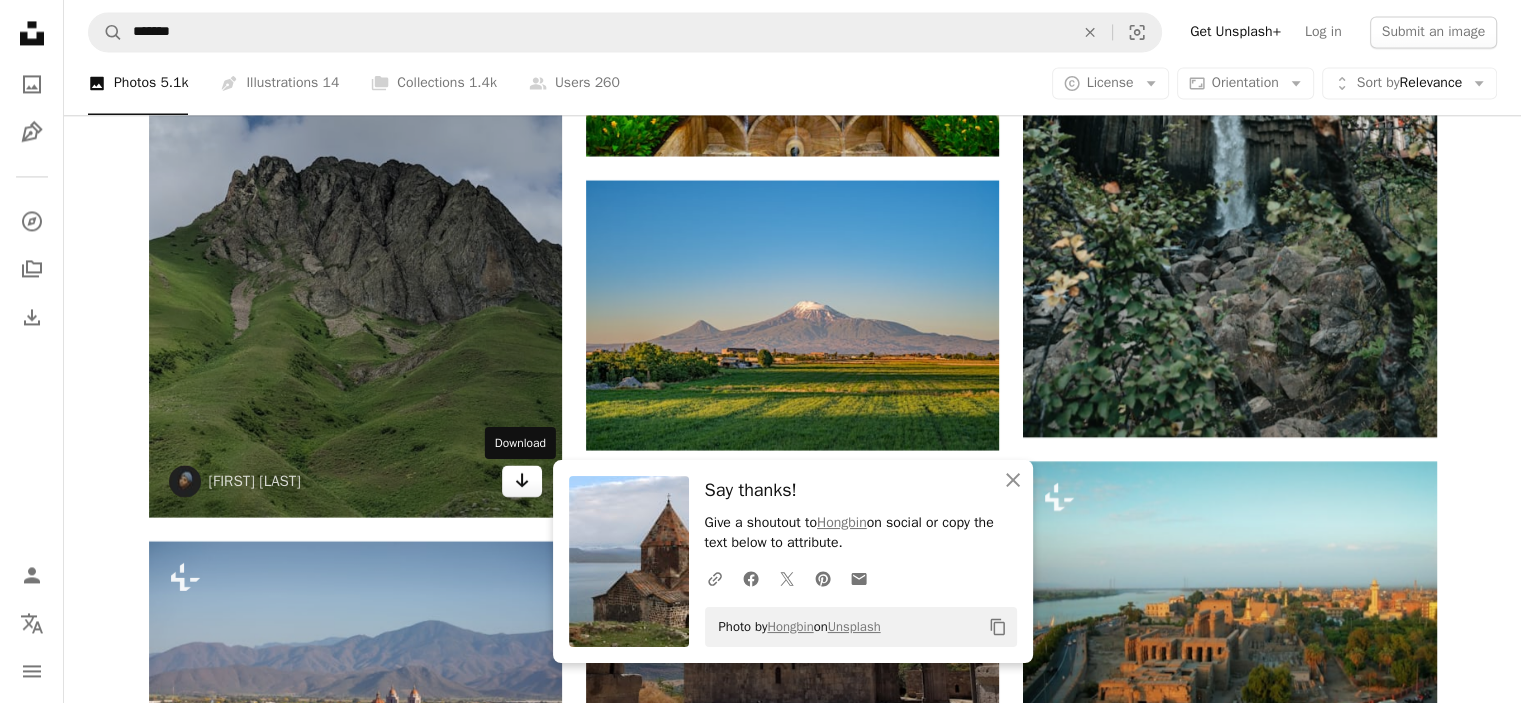 click on "Arrow pointing down" at bounding box center [522, 481] 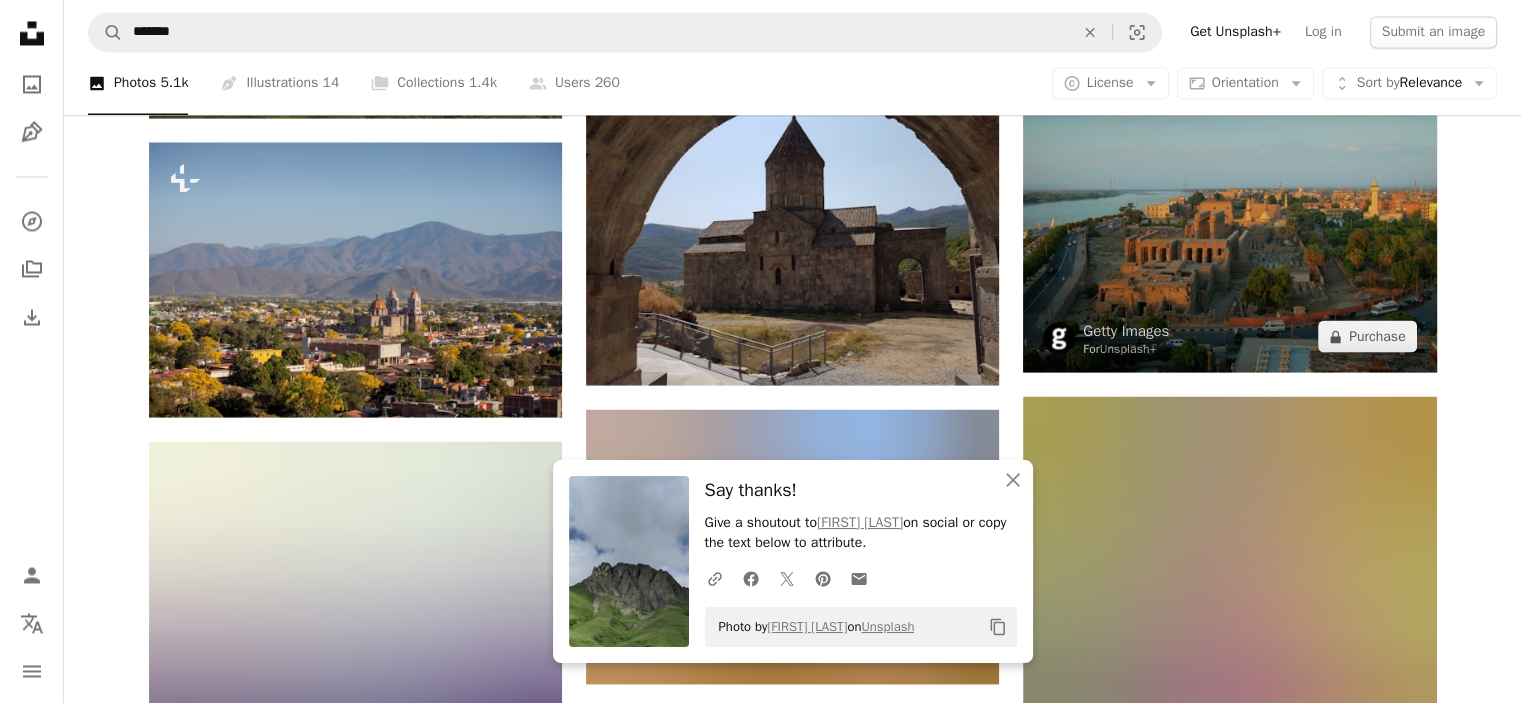 scroll, scrollTop: 11200, scrollLeft: 0, axis: vertical 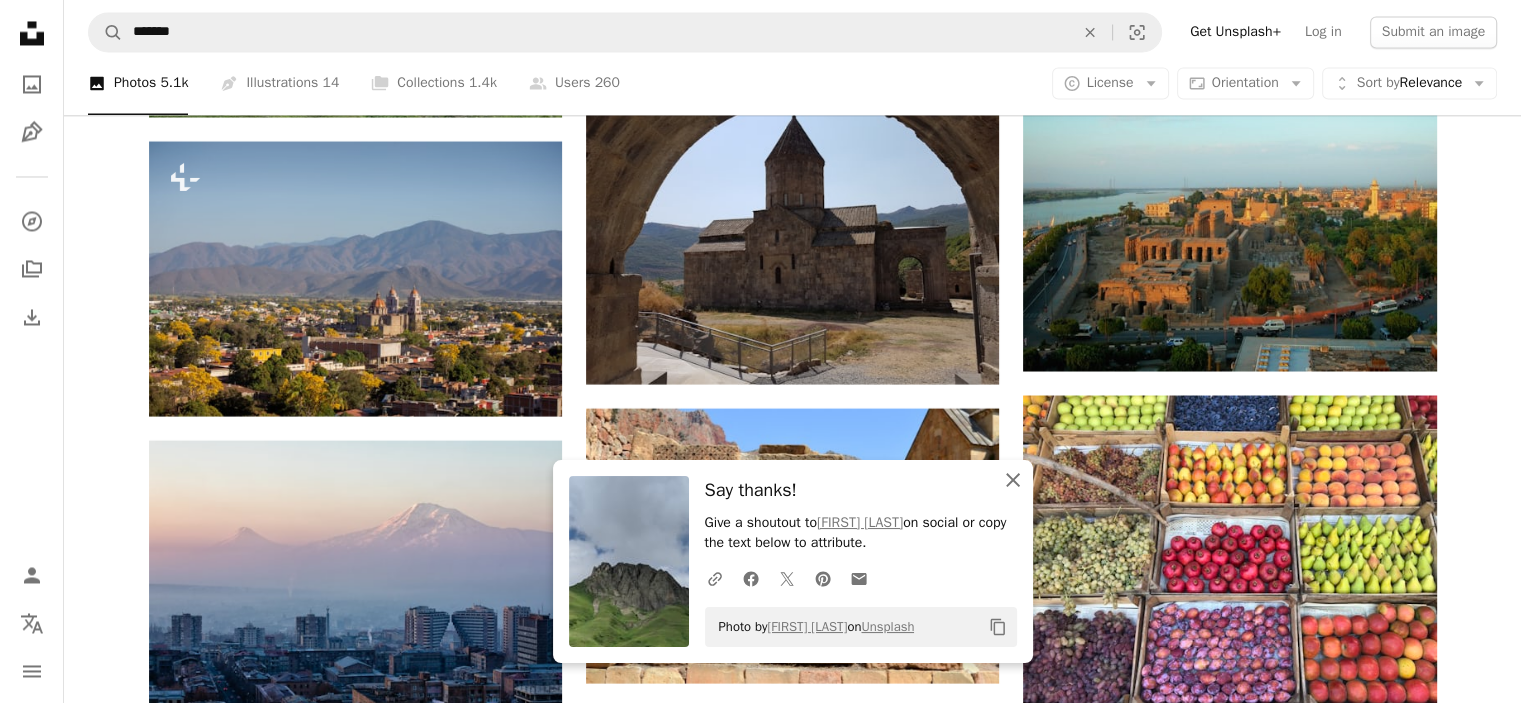 click on "An X shape" 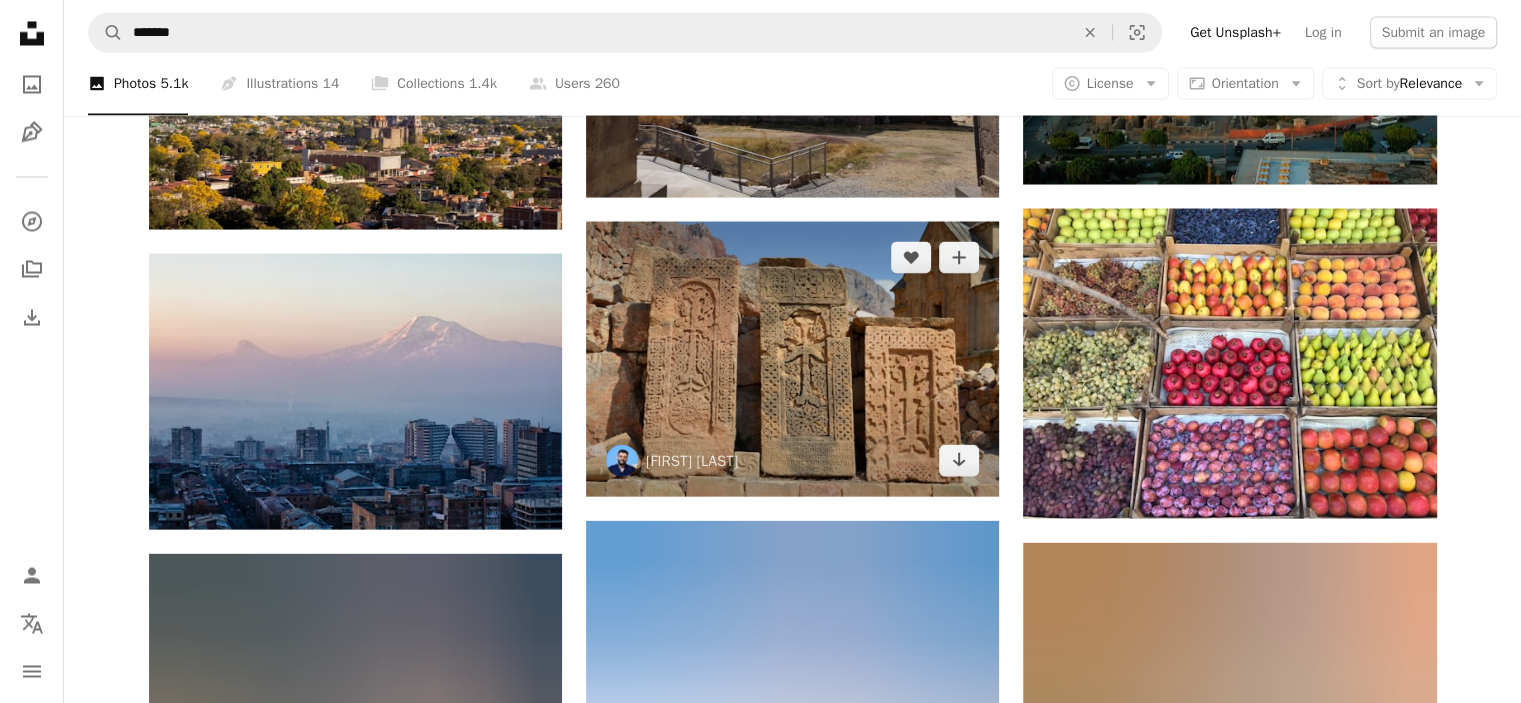 scroll, scrollTop: 11400, scrollLeft: 0, axis: vertical 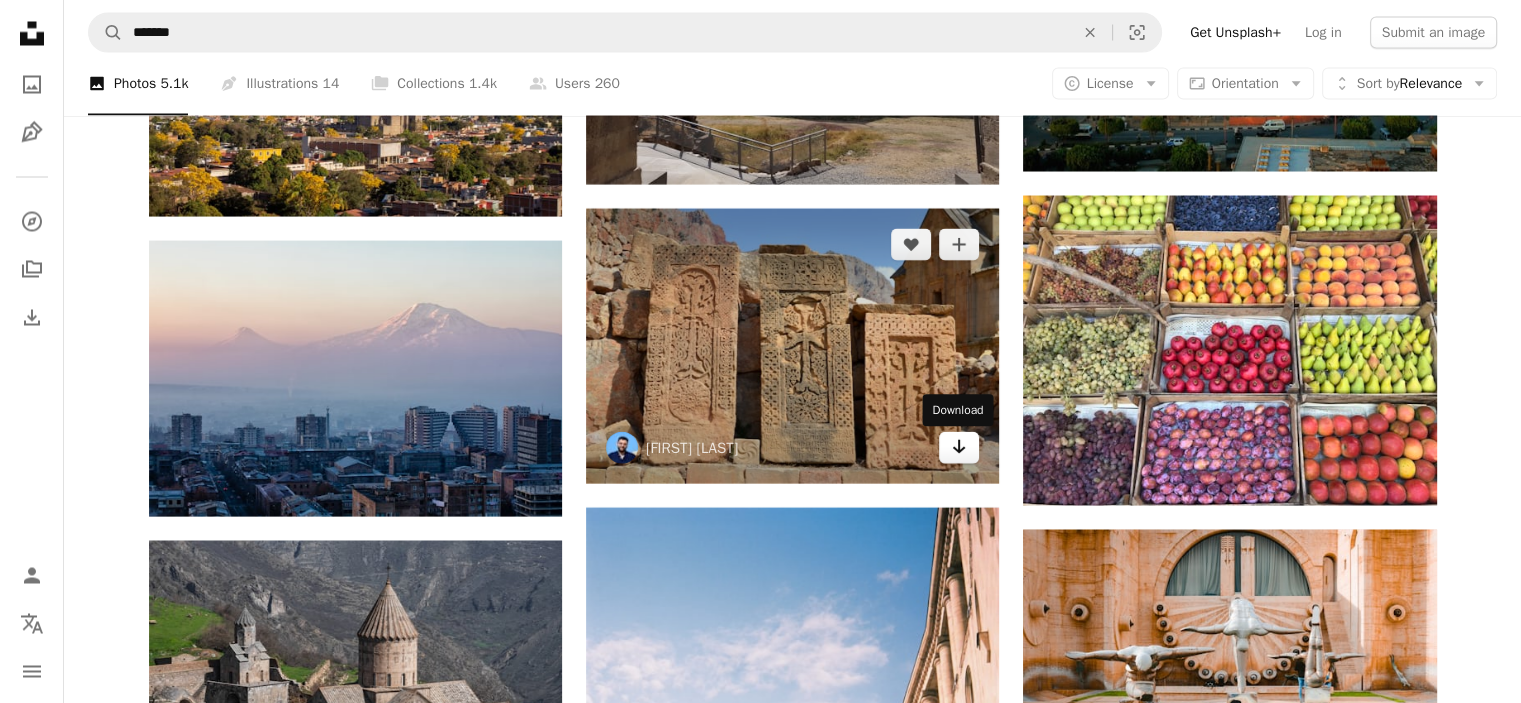 click on "Arrow pointing down" at bounding box center (959, 447) 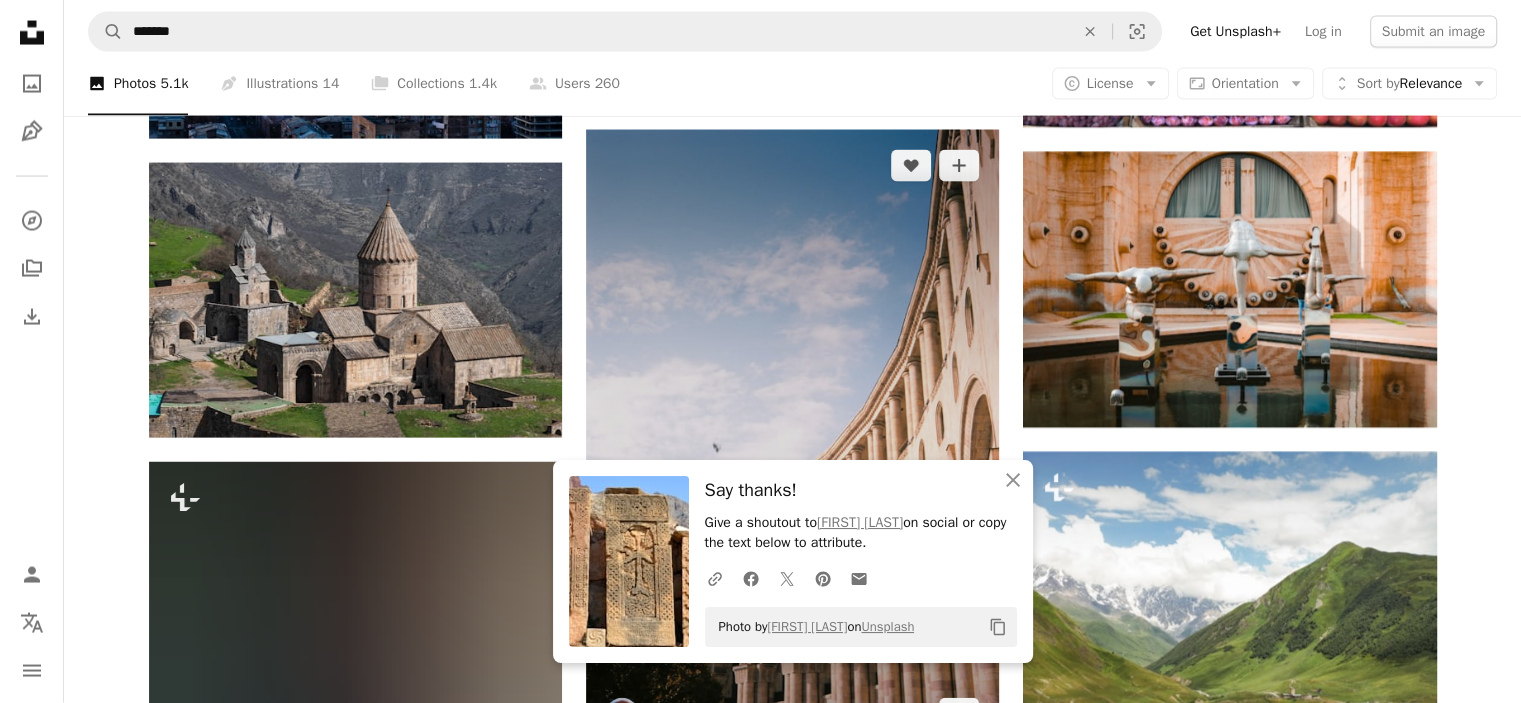 scroll, scrollTop: 11900, scrollLeft: 0, axis: vertical 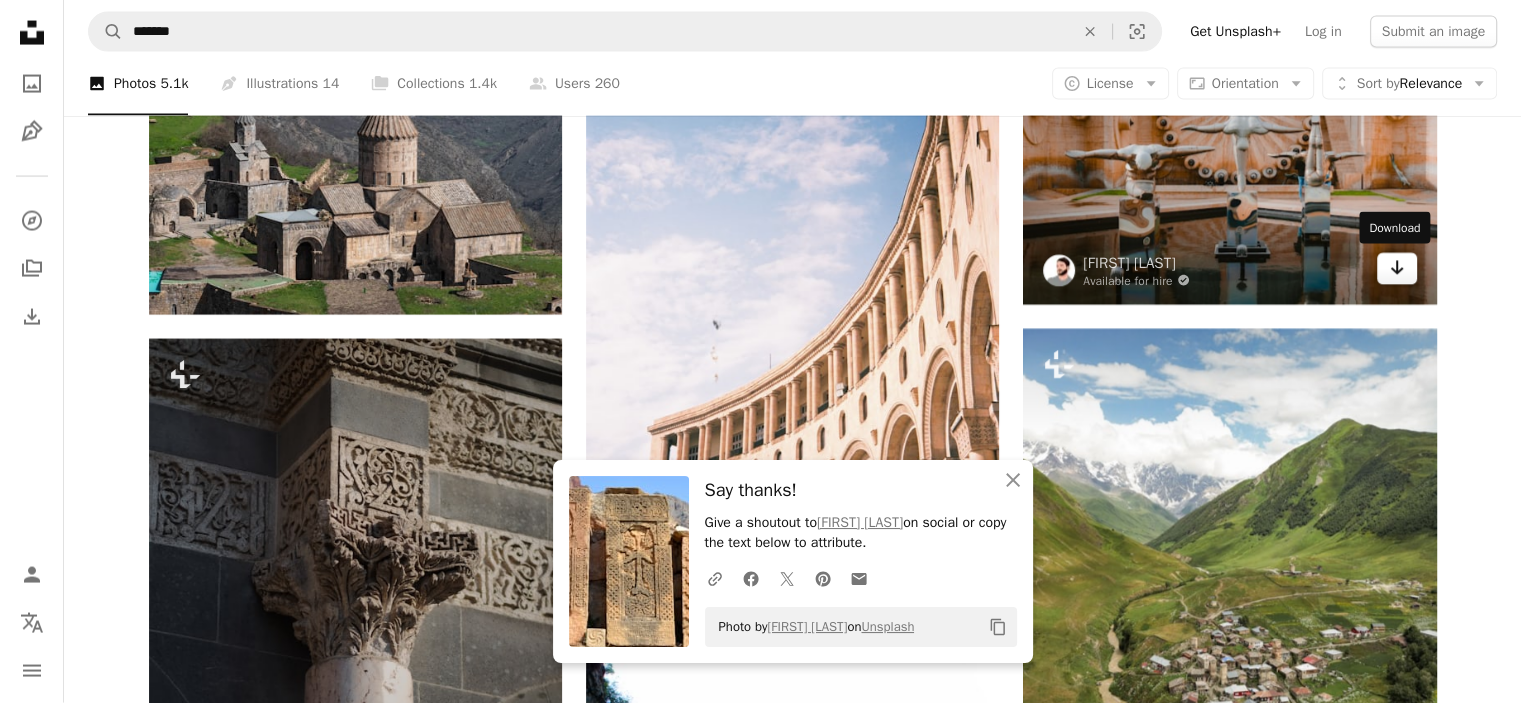 click on "Arrow pointing down" 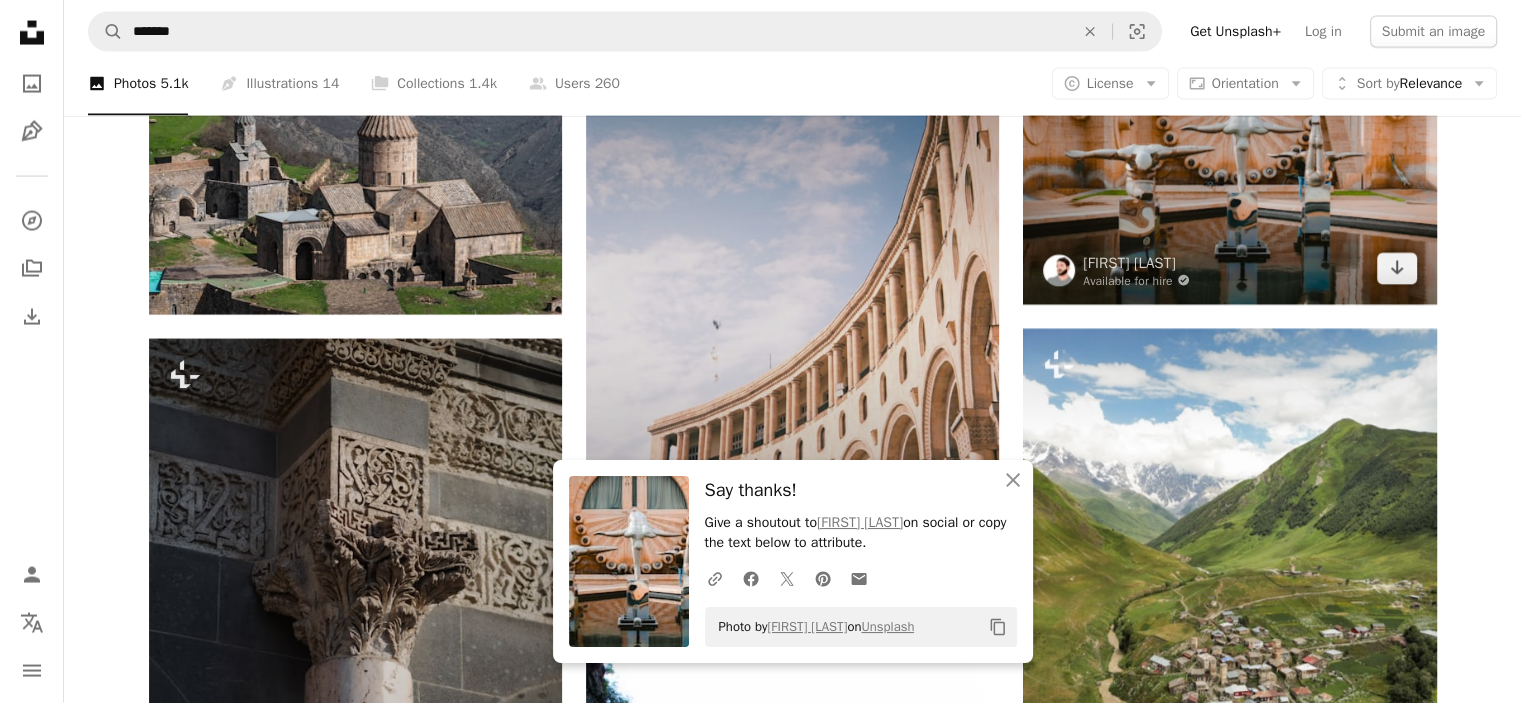 scroll, scrollTop: 12100, scrollLeft: 0, axis: vertical 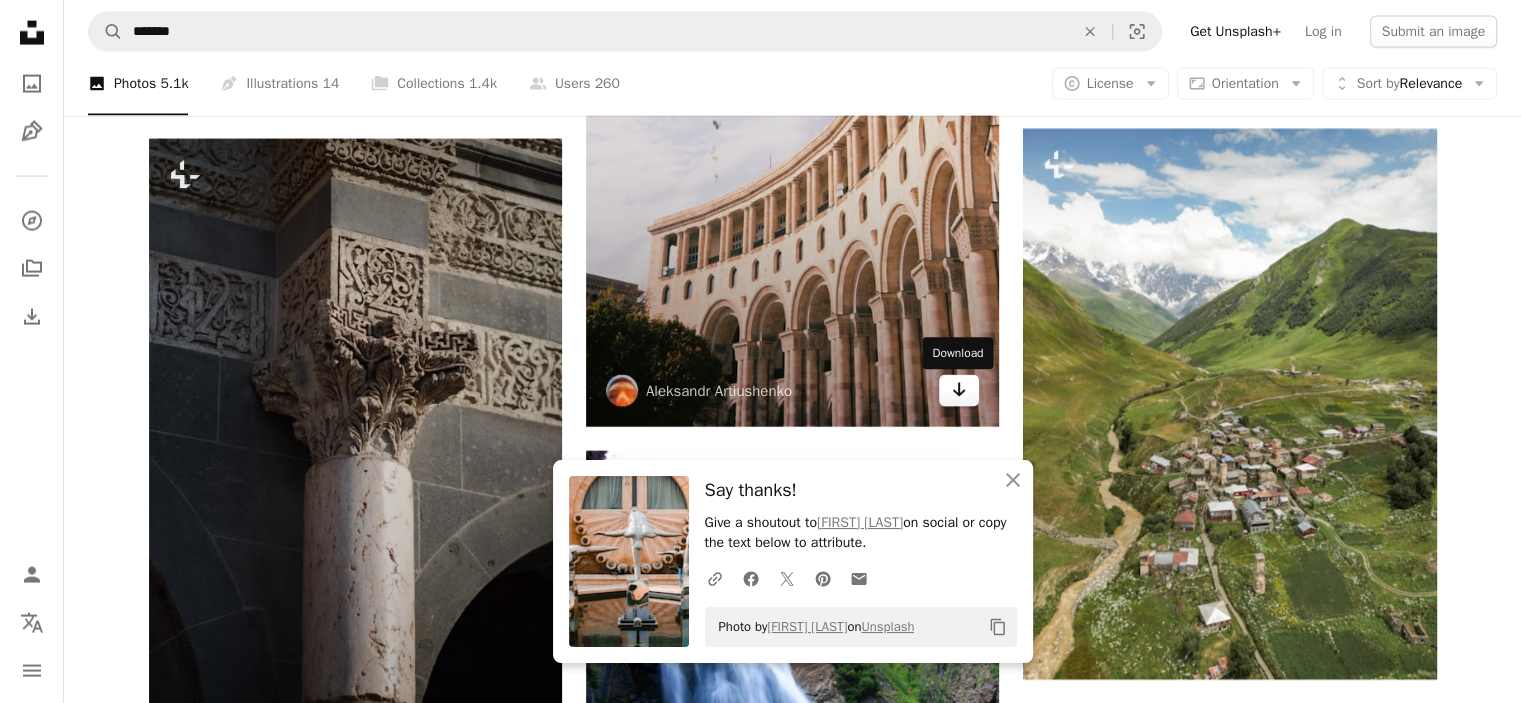 click on "Arrow pointing down" 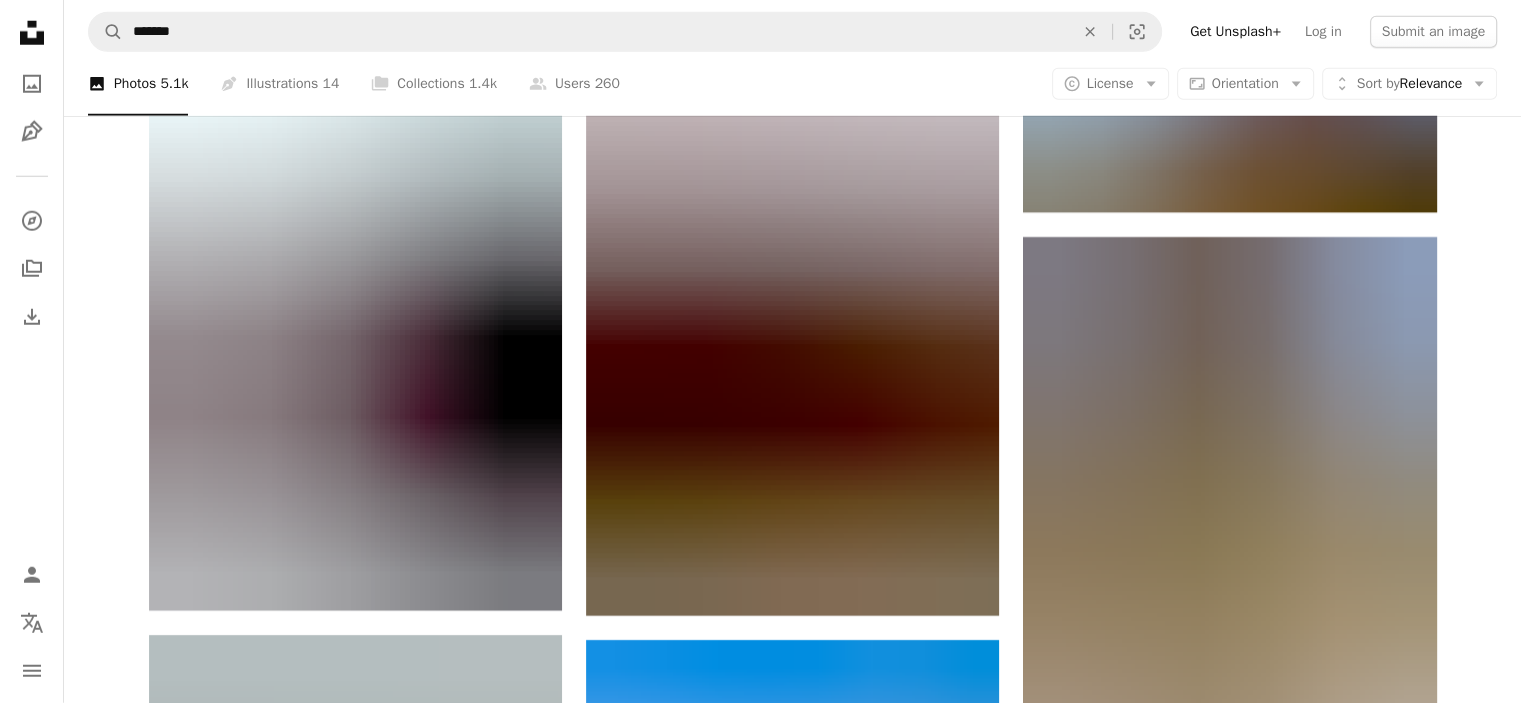 scroll, scrollTop: 13292, scrollLeft: 0, axis: vertical 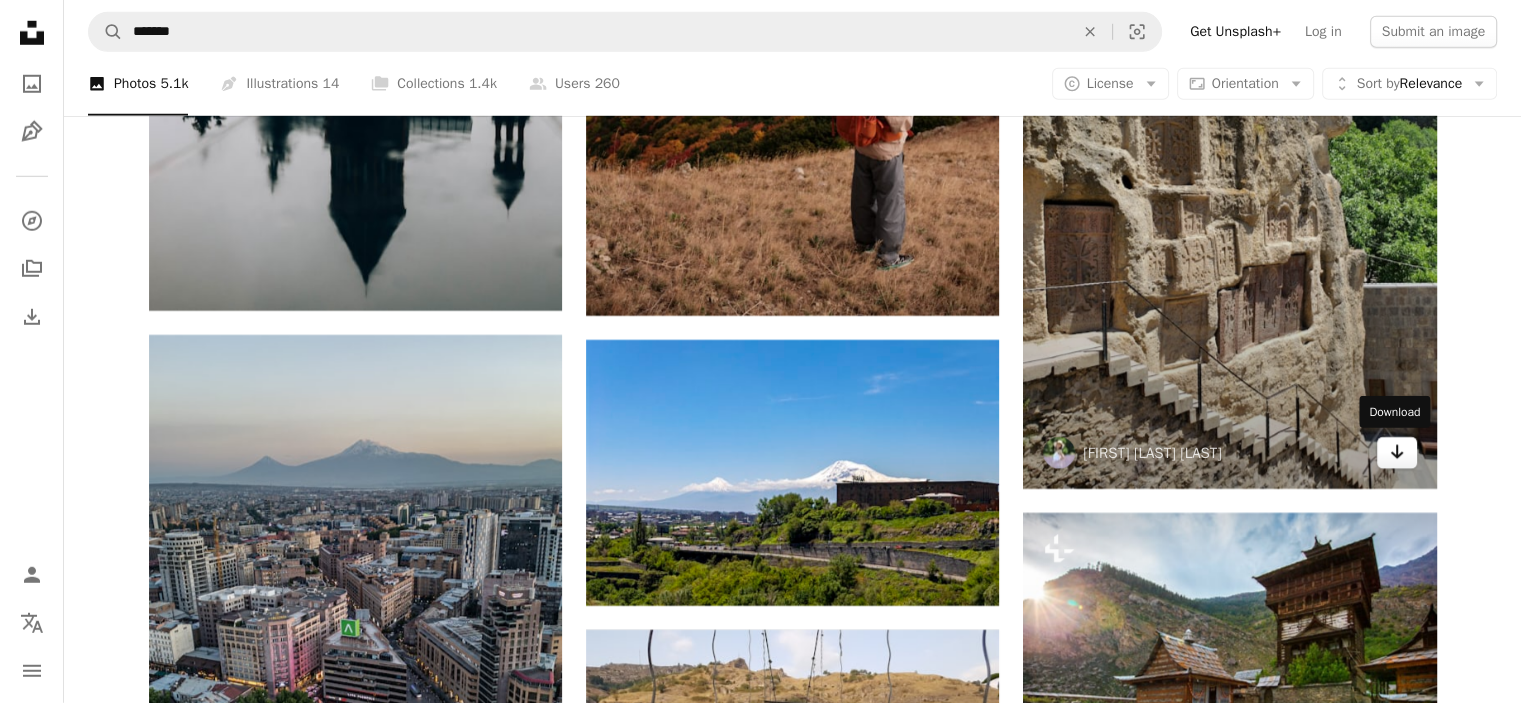 click on "Arrow pointing down" at bounding box center (1397, 453) 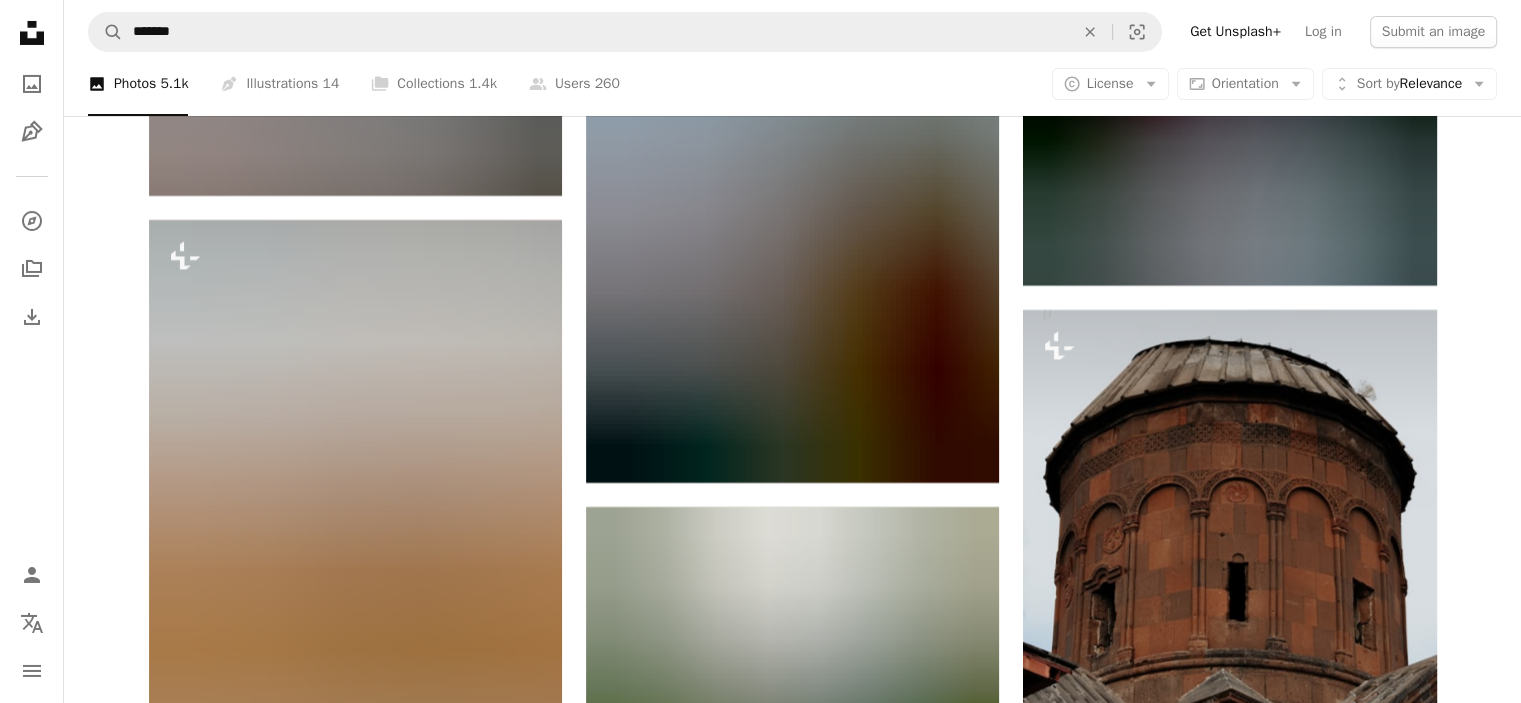 scroll, scrollTop: 15000, scrollLeft: 0, axis: vertical 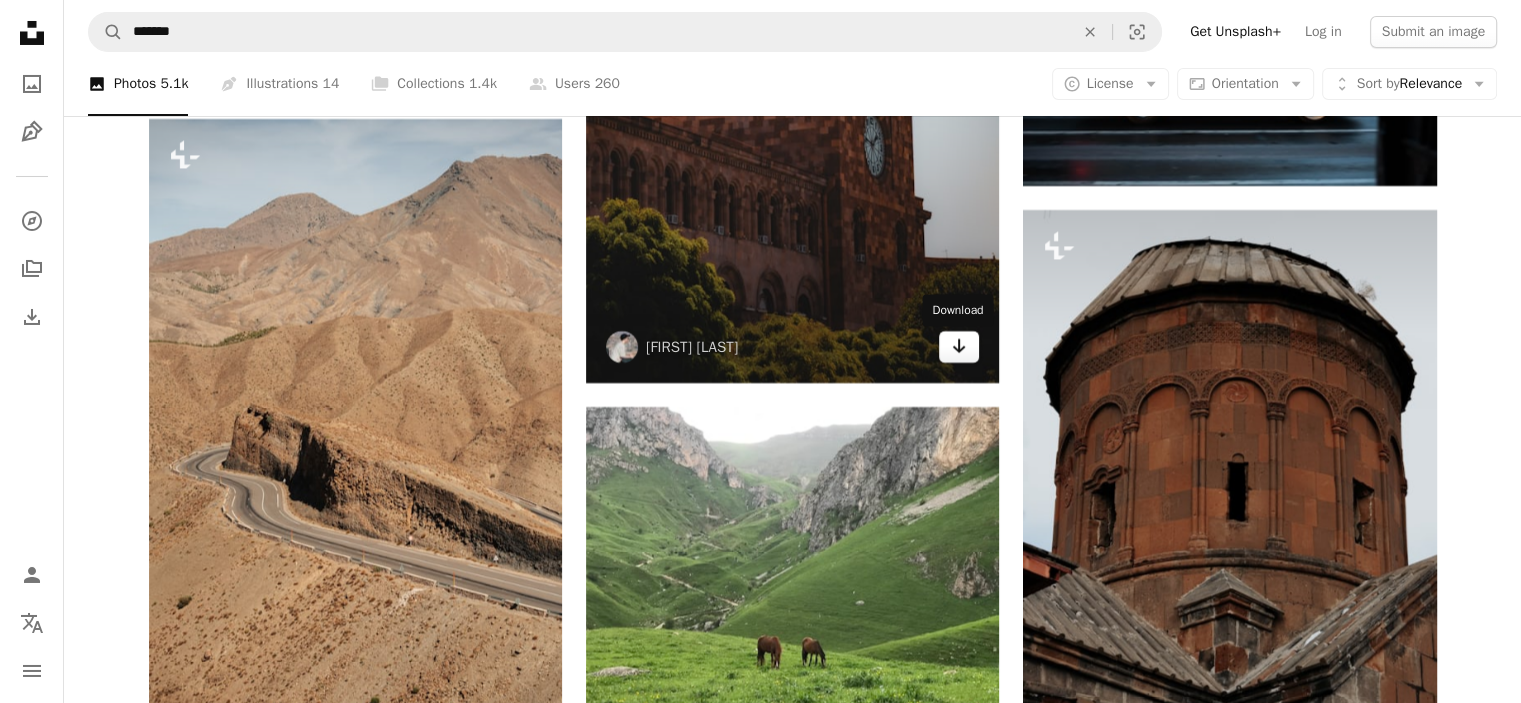 click on "Arrow pointing down" 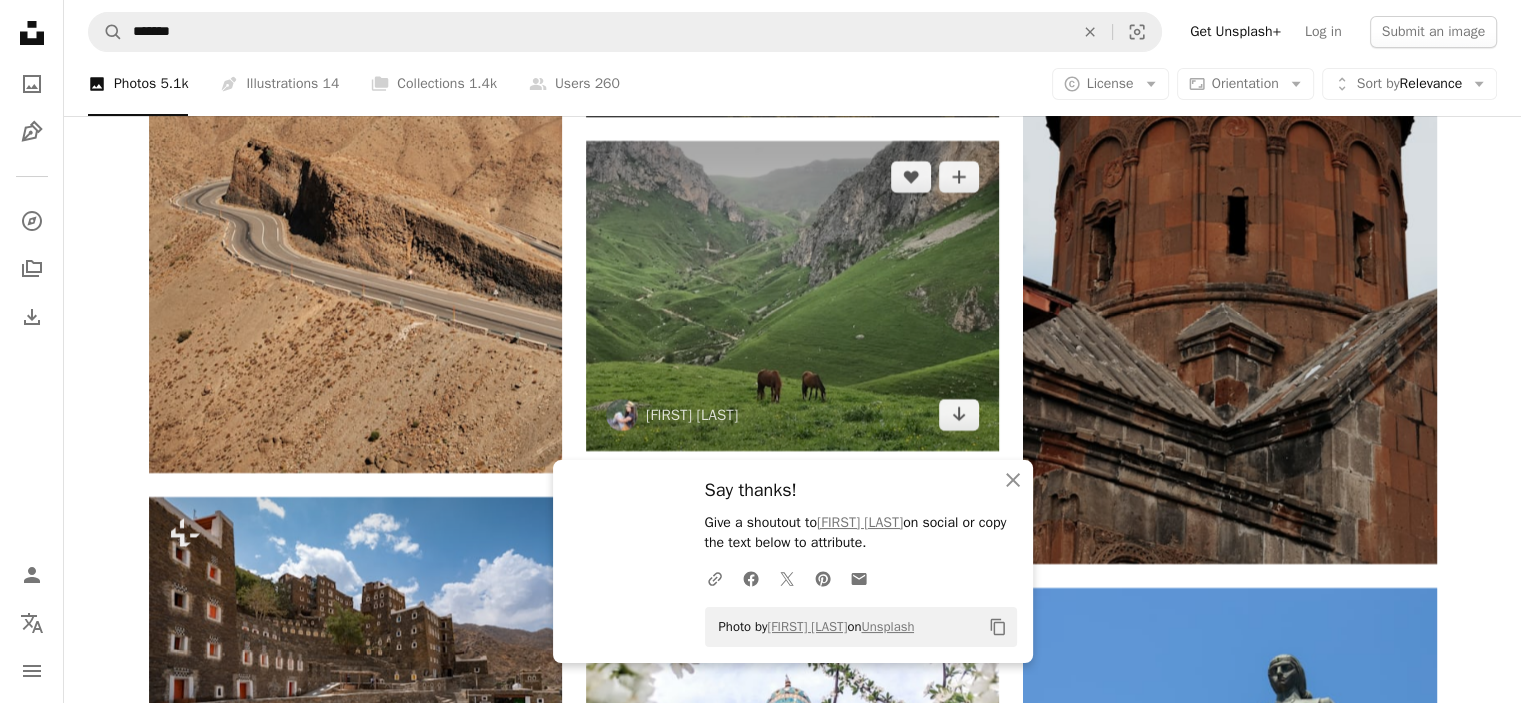 scroll, scrollTop: 15300, scrollLeft: 0, axis: vertical 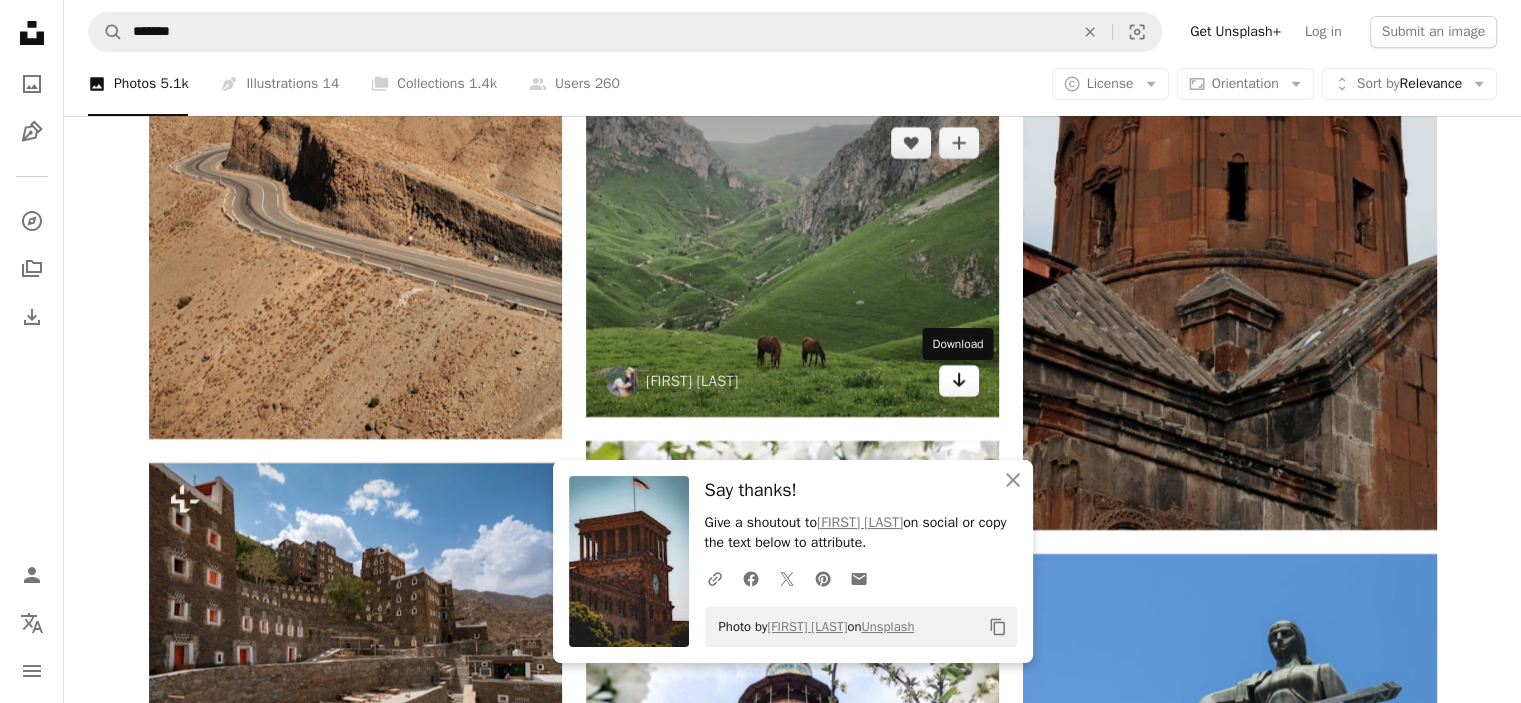 click on "Arrow pointing down" at bounding box center (959, 381) 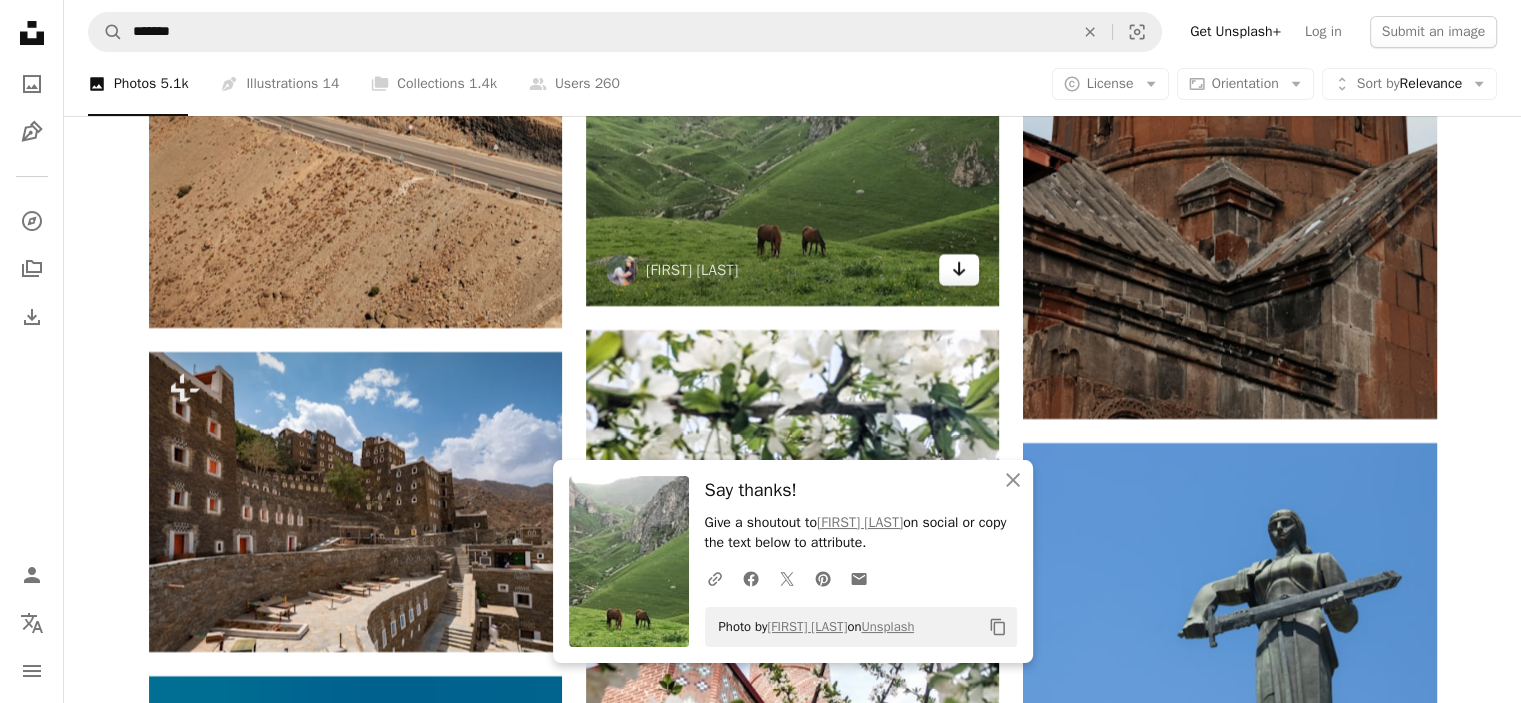scroll, scrollTop: 15600, scrollLeft: 0, axis: vertical 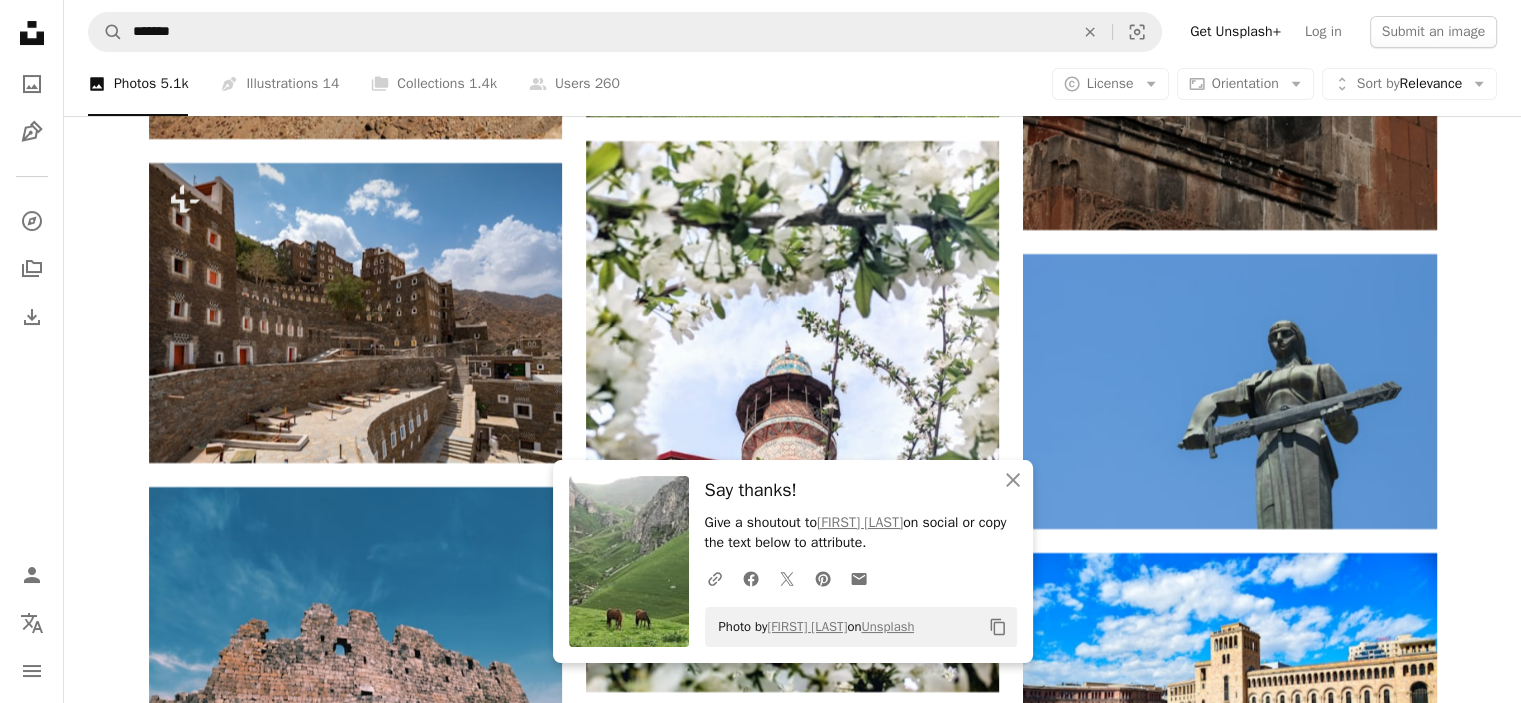 click on "[FIRST] [LAST] For Unsplash+ A heart A plus sign Getty Images For Unsplash+ A lock Purchase A heart A plus sign Ani Adigyozalyan Arrow pointing down Plus sign for Unsplash+ A heart A plus sign Getty Images For Unsplash+ A lock Purchase A heart A plus sign Alexandr Hovhannisyan Arrow pointing down A heart A plus sign Alexandr Hovhannisyan Arrow pointing down A heart A plus sign Alexander starcew Arrow pointing down Plus sign for Unsplash+ A heart A plus sign Getty Images For Unsplash+ A lock Purchase A heart A plus sign Tigran Hambardzumyan Available for hire A checkmark inside of a circle Arrow pointing down A heart A plus sign Ani Vardanyan Arrow pointing down –– ––– ––– – ––– ––– – –––– – – – ––– – – ––– –– –– –––– –– The best in on-brand content creation Learn More A heart A plus sign Levon Vardanyan For" at bounding box center [792, -6204] 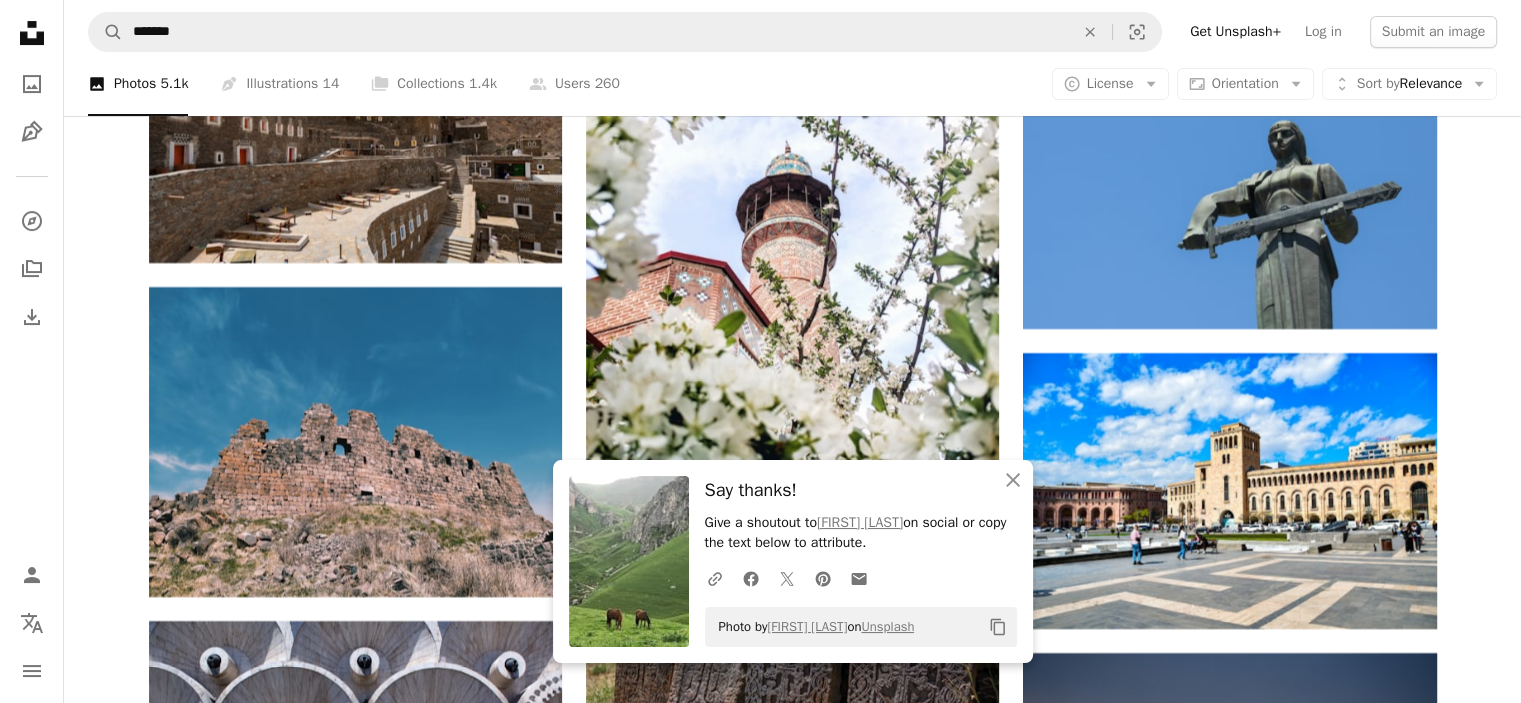 click on "[FIRST] [LAST] For Unsplash+ A heart A plus sign Getty Images For Unsplash+ A lock Purchase A heart A plus sign Ani Adigyozalyan Arrow pointing down Plus sign for Unsplash+ A heart A plus sign Getty Images For Unsplash+ A lock Purchase A heart A plus sign Alexandr Hovhannisyan Arrow pointing down A heart A plus sign Alexandr Hovhannisyan Arrow pointing down A heart A plus sign Alexander starcew Arrow pointing down Plus sign for Unsplash+ A heart A plus sign Getty Images For Unsplash+ A lock Purchase A heart A plus sign Tigran Hambardzumyan Available for hire A checkmark inside of a circle Arrow pointing down A heart A plus sign Ani Vardanyan Arrow pointing down –– ––– ––– – ––– ––– – –––– – – – ––– – – ––– –– –– –––– –– The best in on-brand content creation Learn More A heart A plus sign Levon Vardanyan For" at bounding box center (792, -4857) 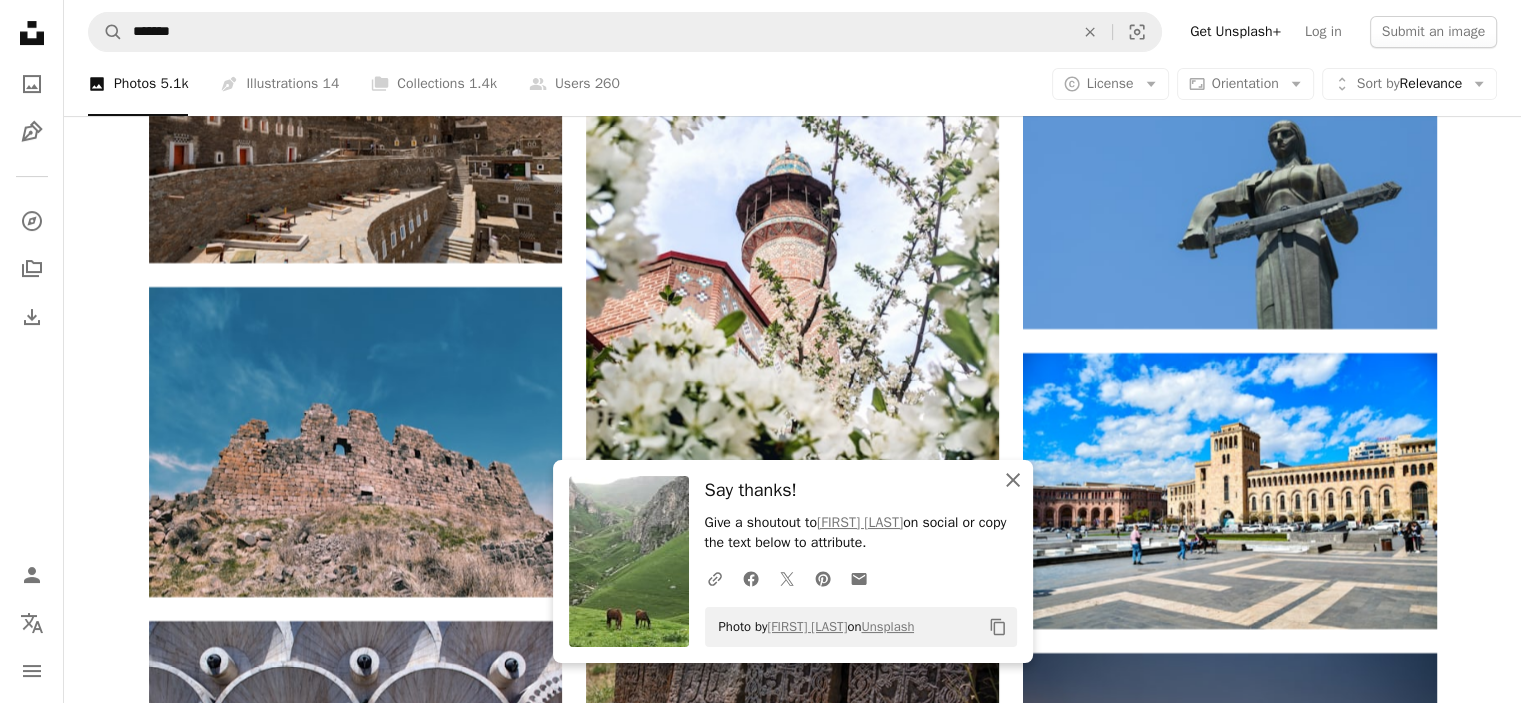click on "An X shape" 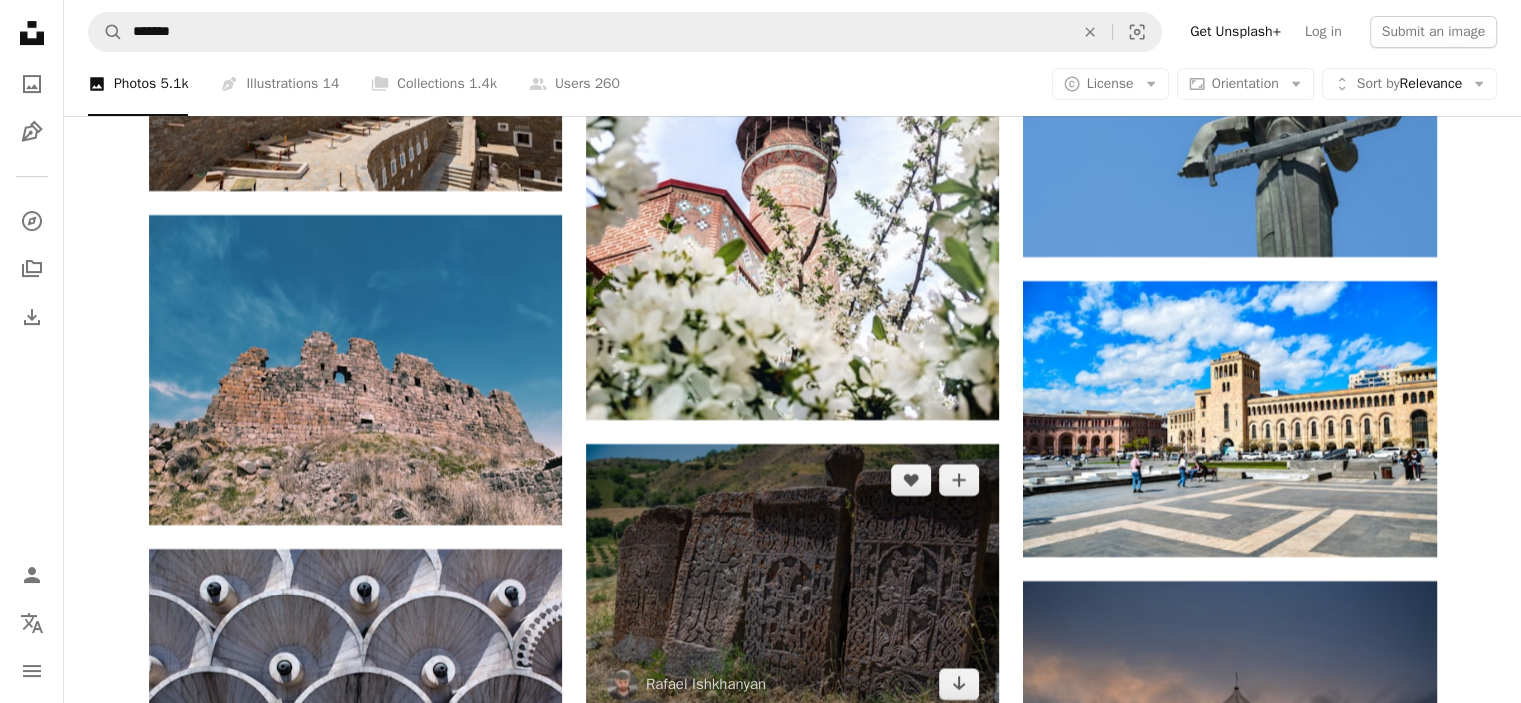 scroll, scrollTop: 16100, scrollLeft: 0, axis: vertical 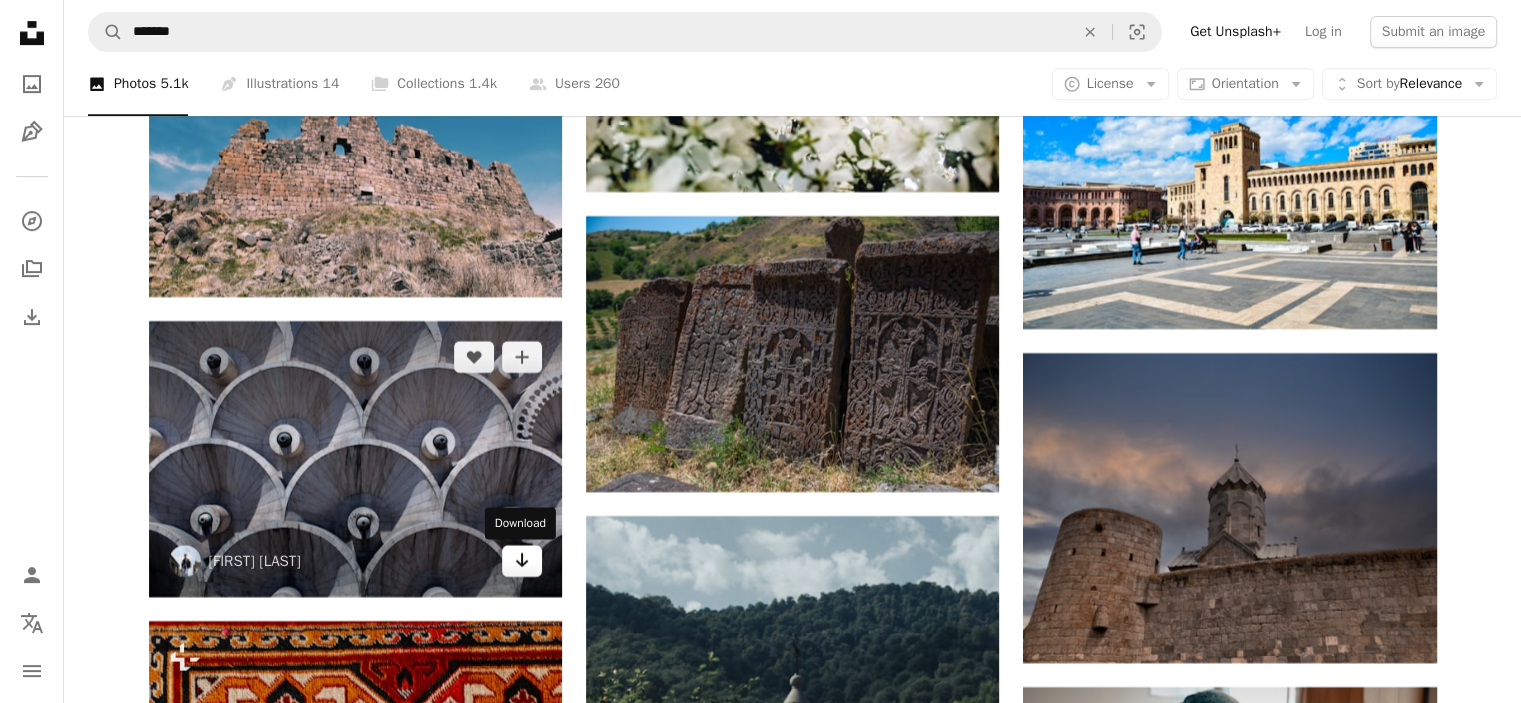click on "Arrow pointing down" at bounding box center [522, 561] 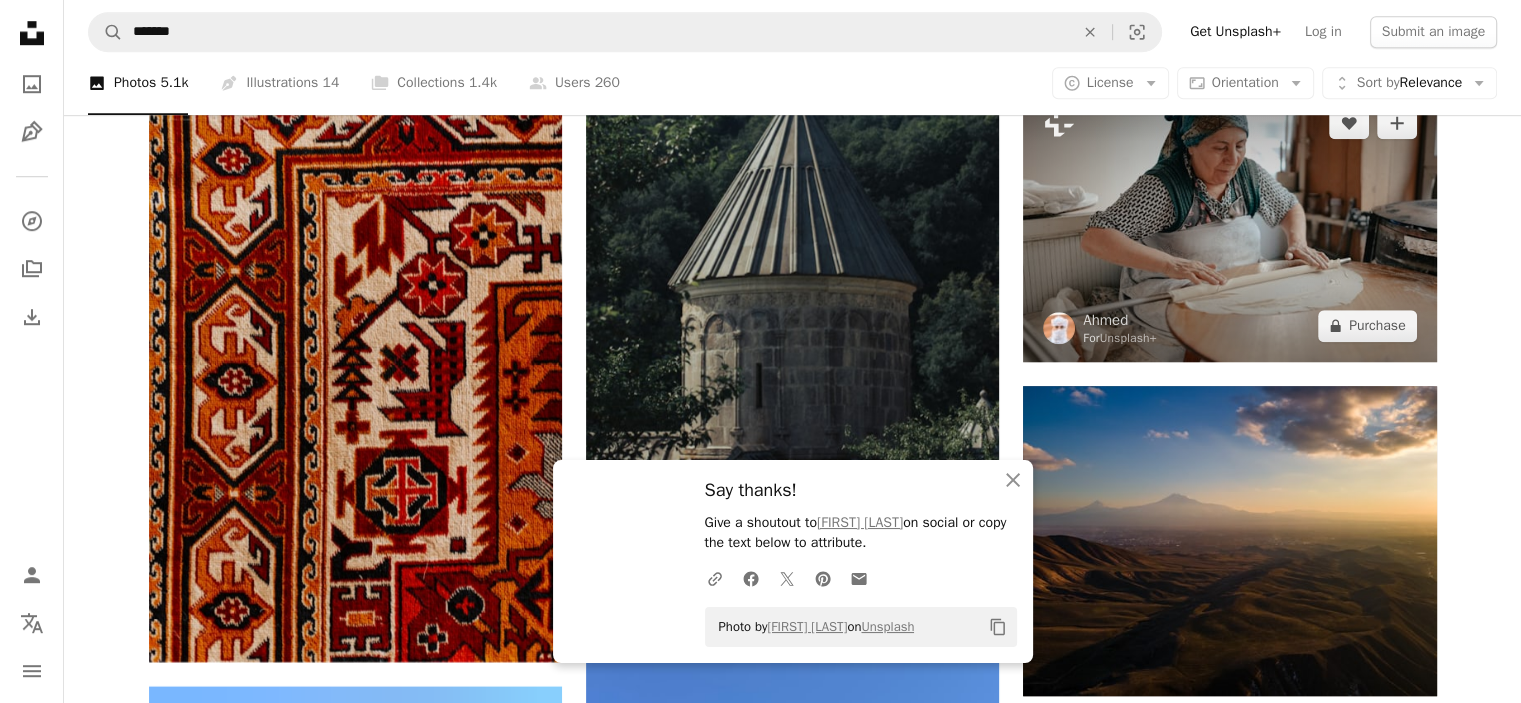 scroll, scrollTop: 16800, scrollLeft: 0, axis: vertical 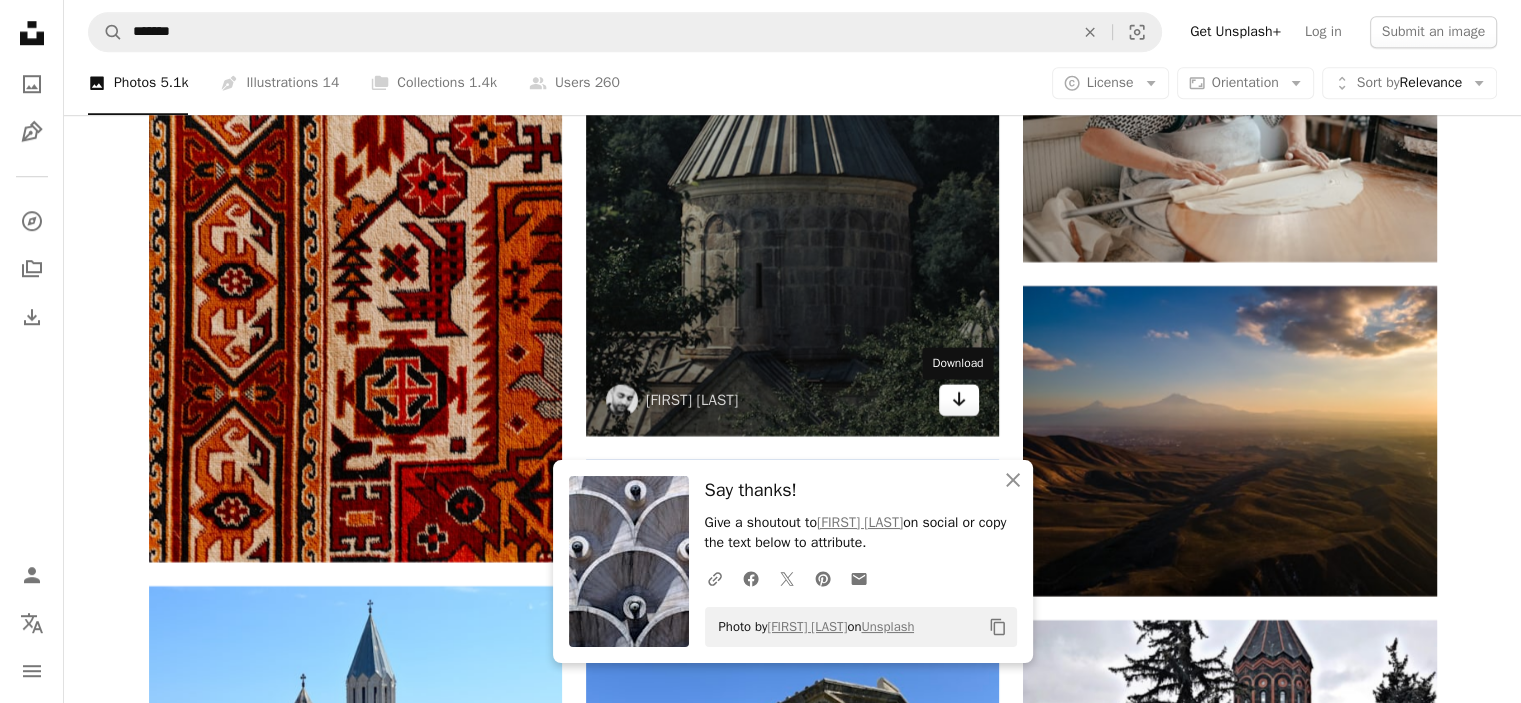 click on "Arrow pointing down" 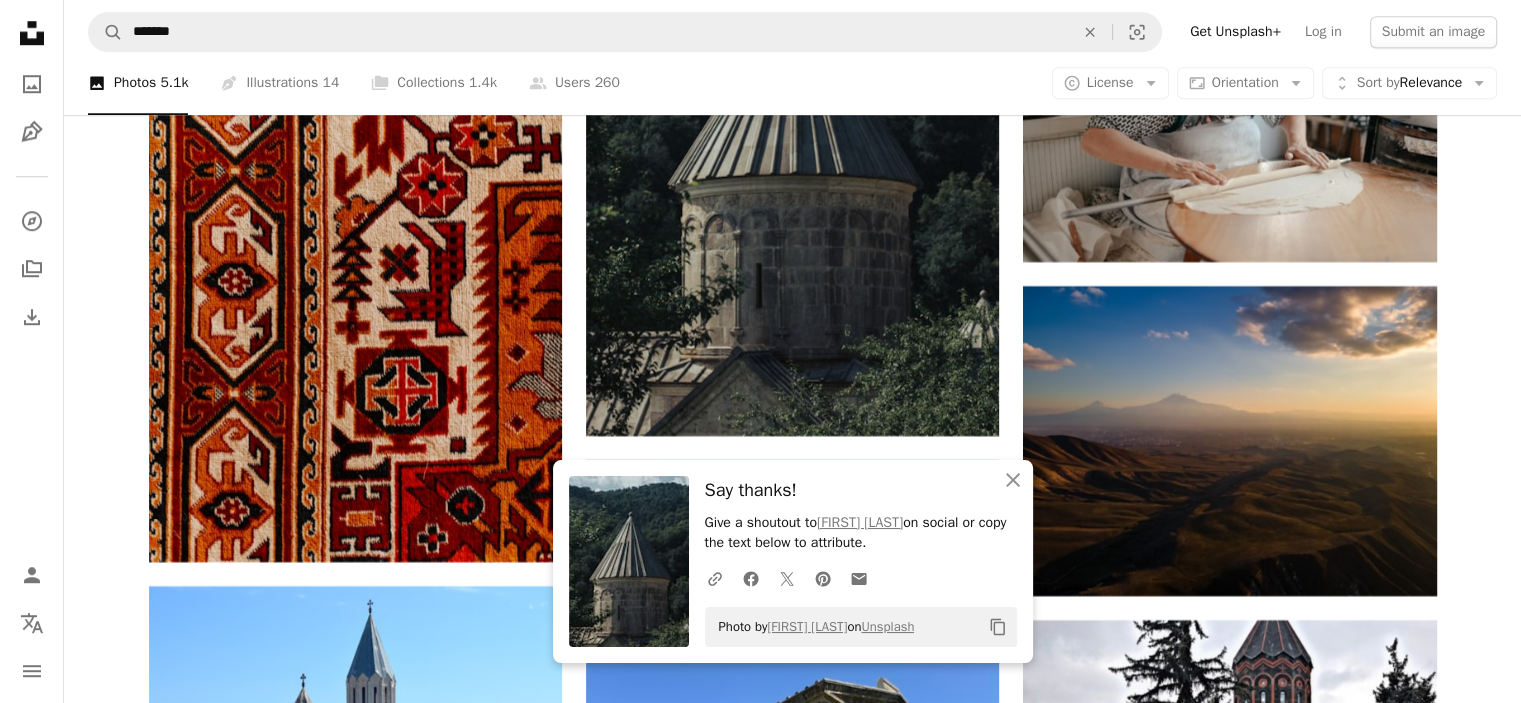 click on "[FIRST] [LAST] For Unsplash+ A heart A plus sign Getty Images For Unsplash+ A lock Purchase A heart A plus sign Ani Adigyozalyan Arrow pointing down Plus sign for Unsplash+ A heart A plus sign Getty Images For Unsplash+ A lock Purchase A heart A plus sign Alexandr Hovhannisyan Arrow pointing down A heart A plus sign Alexandr Hovhannisyan Arrow pointing down A heart A plus sign Alexander starcew Arrow pointing down Plus sign for Unsplash+ A heart A plus sign Getty Images For Unsplash+ A lock Purchase A heart A plus sign Tigran Hambardzumyan Available for hire A checkmark inside of a circle Arrow pointing down A heart A plus sign Ani Vardanyan Arrow pointing down –– ––– ––– – ––– ––– – –––– – – – ––– – – ––– –– –– –––– –– The best in on-brand content creation Learn More A heart A plus sign Levon Vardanyan For" at bounding box center (792, -5857) 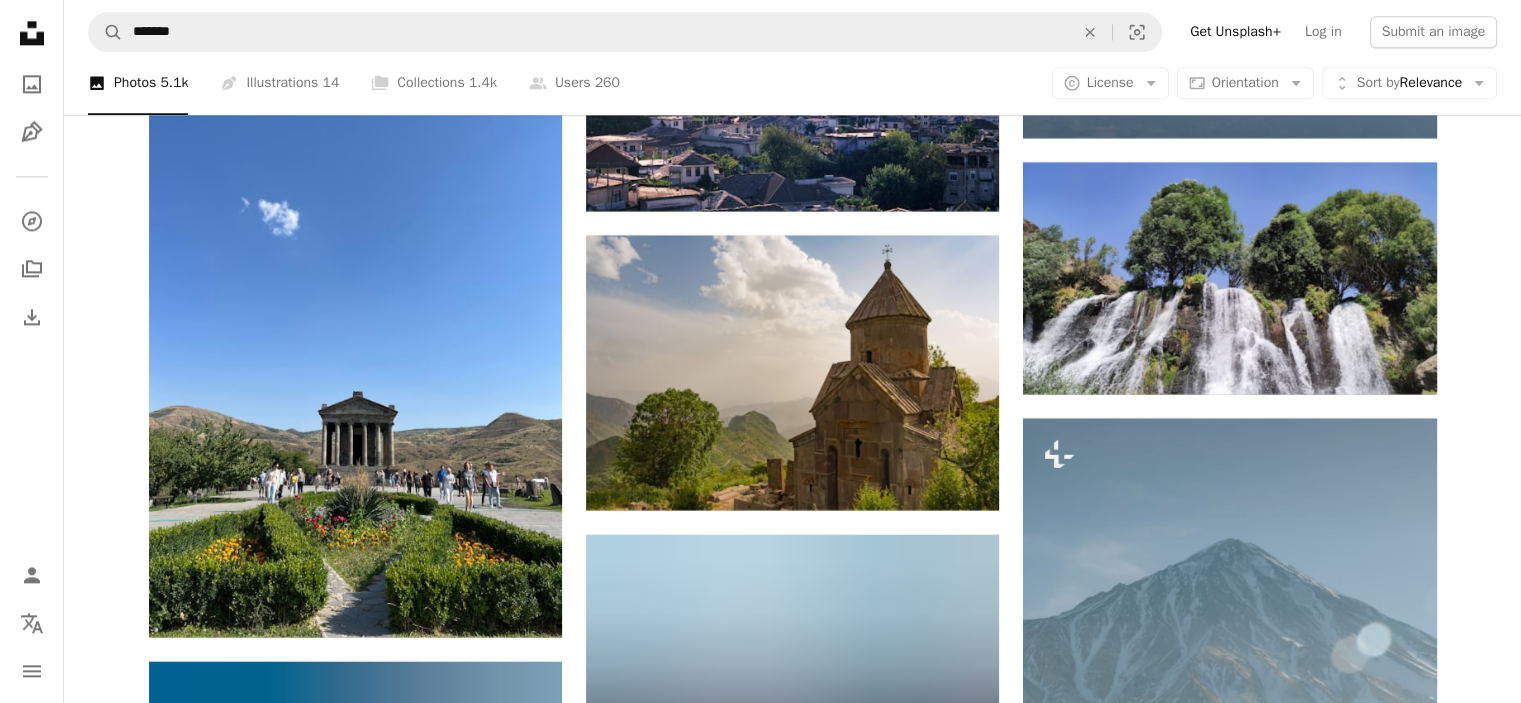 scroll, scrollTop: 17900, scrollLeft: 0, axis: vertical 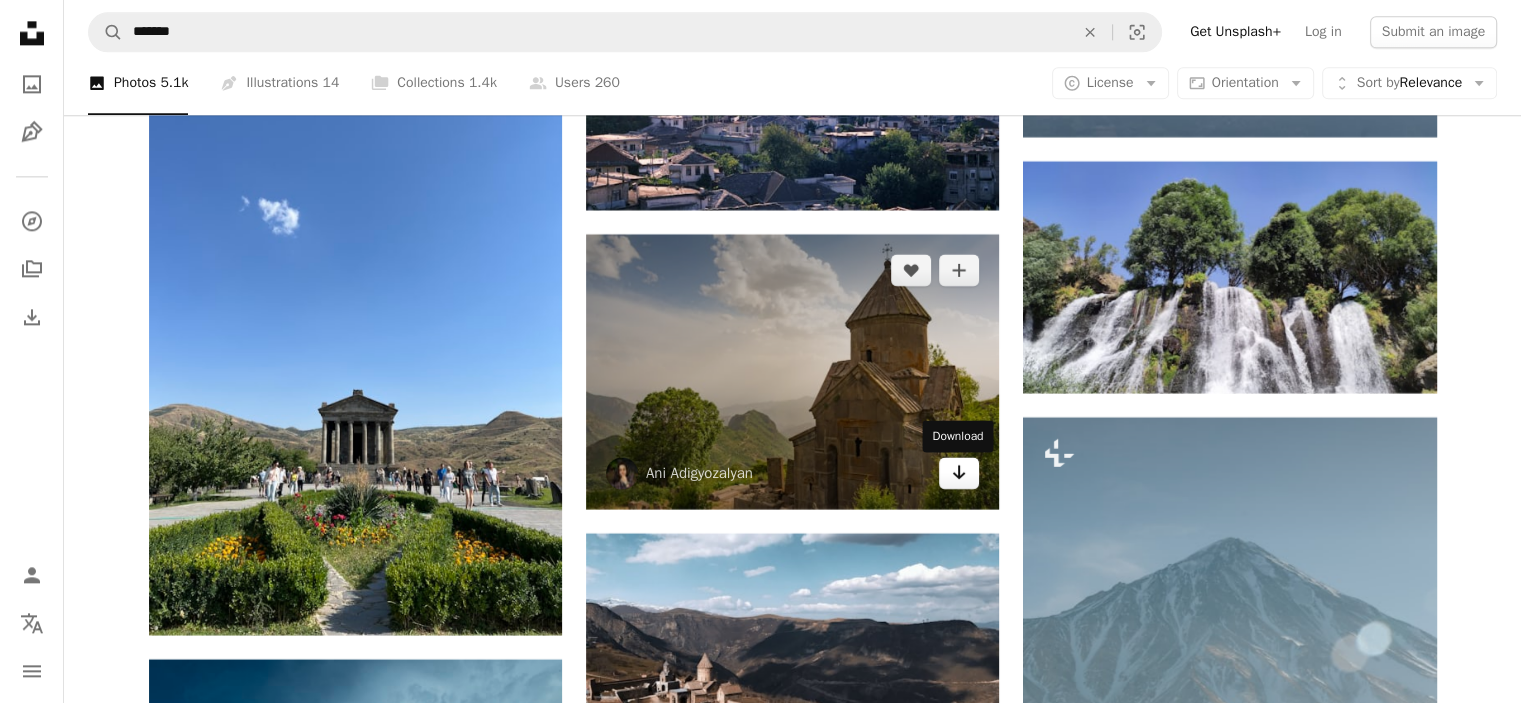 click on "Arrow pointing down" 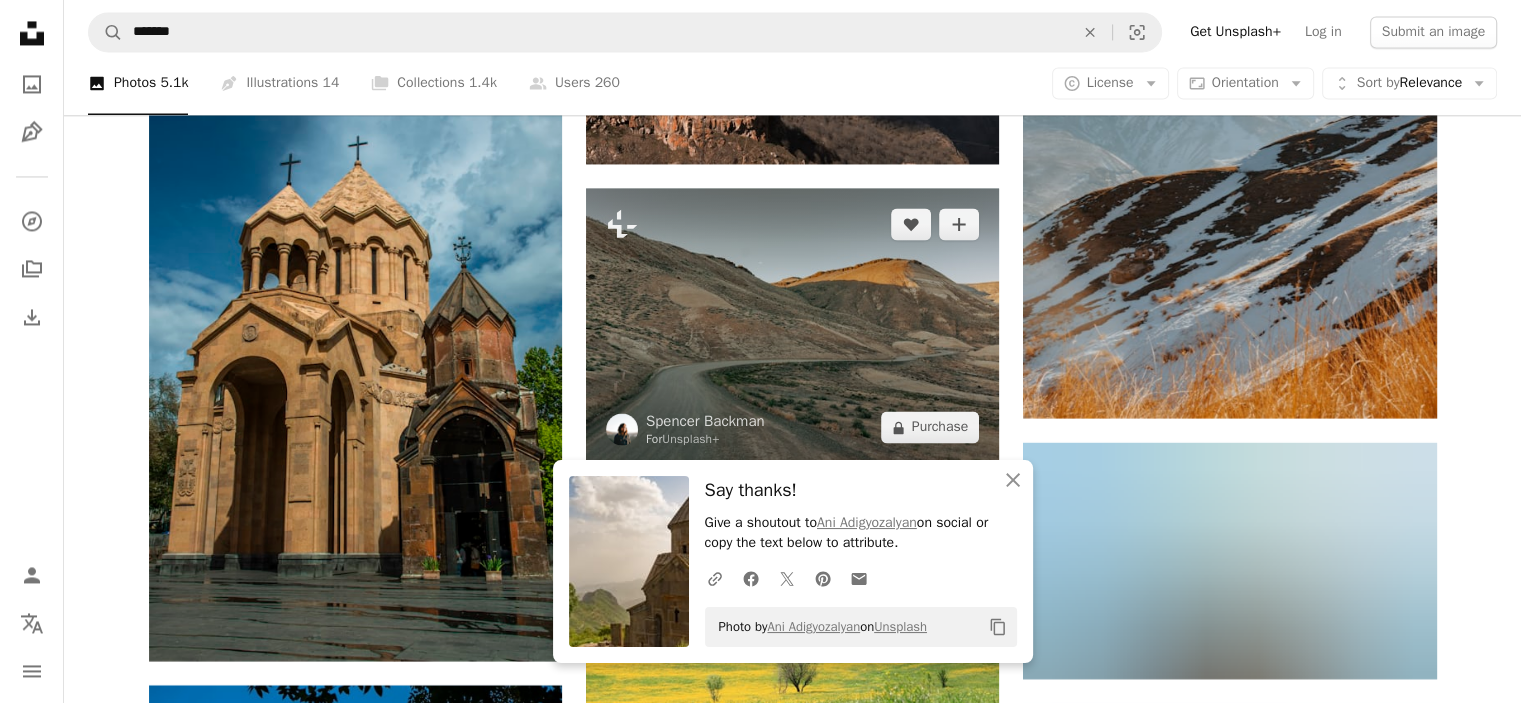 scroll, scrollTop: 18800, scrollLeft: 0, axis: vertical 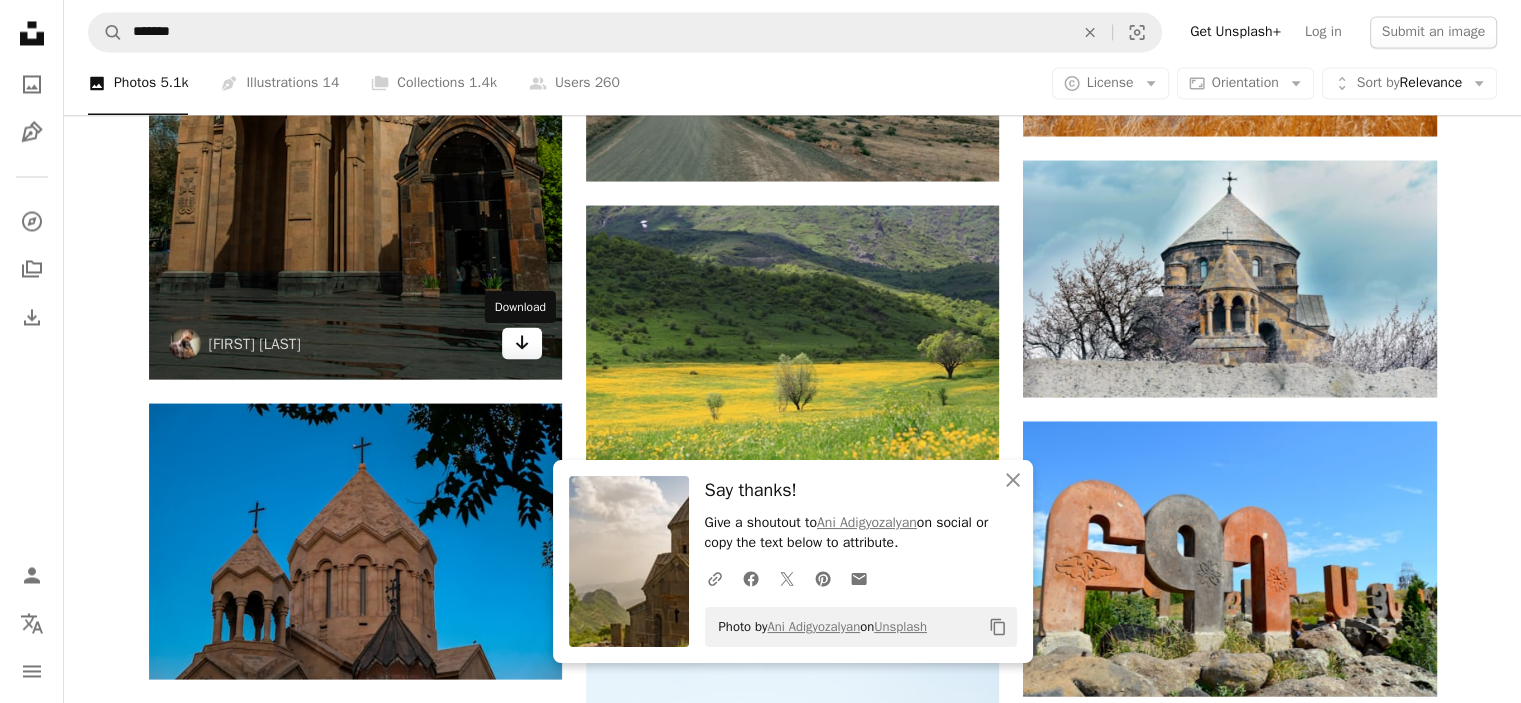 click on "Arrow pointing down" at bounding box center [522, 343] 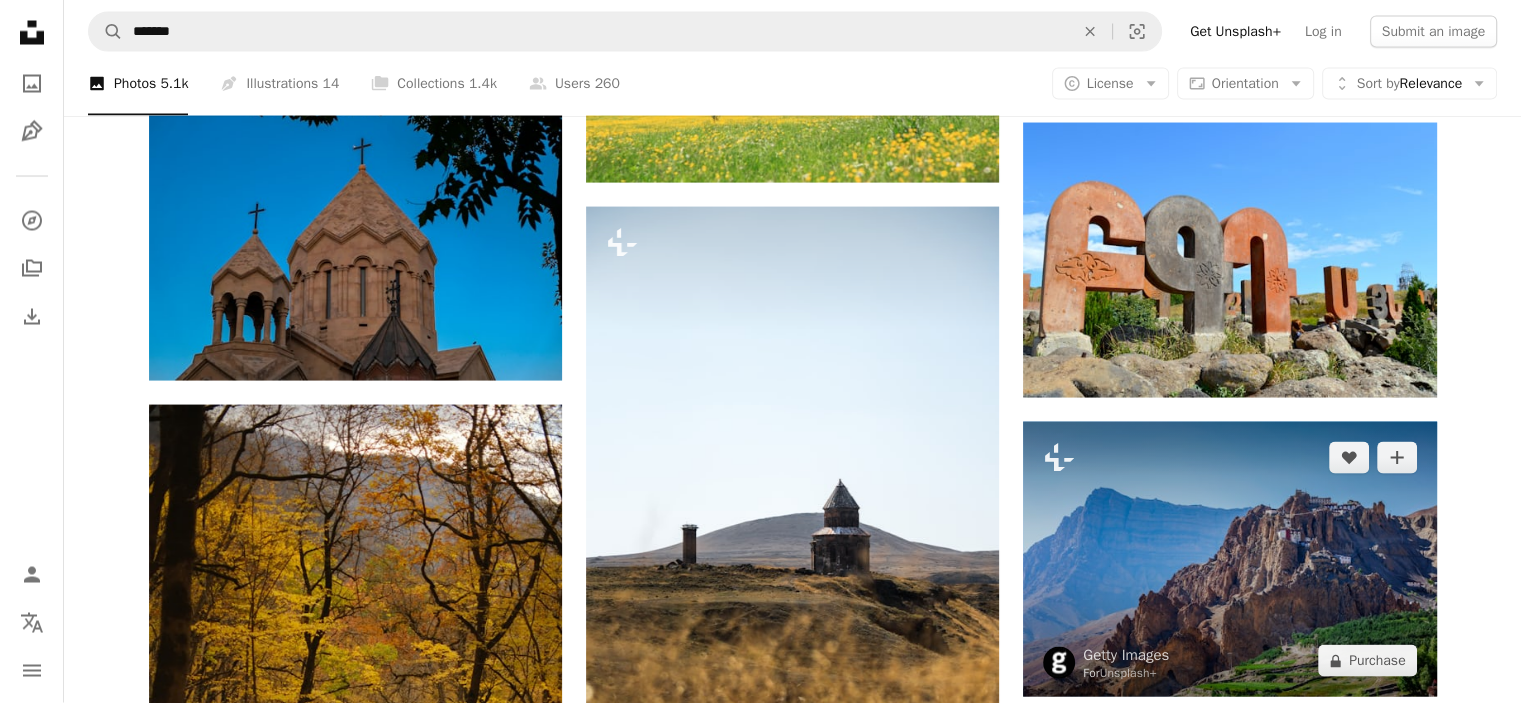 scroll, scrollTop: 19200, scrollLeft: 0, axis: vertical 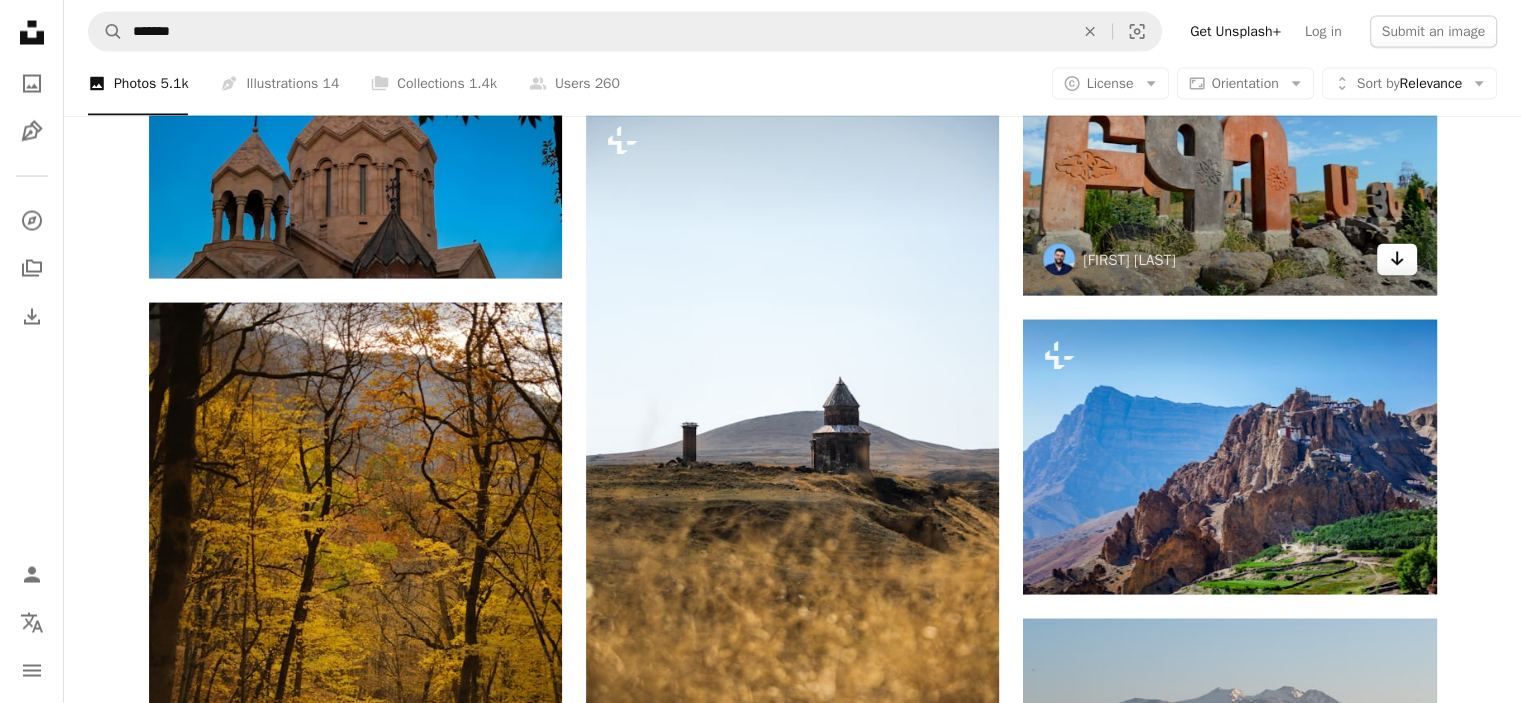 click on "Arrow pointing down" 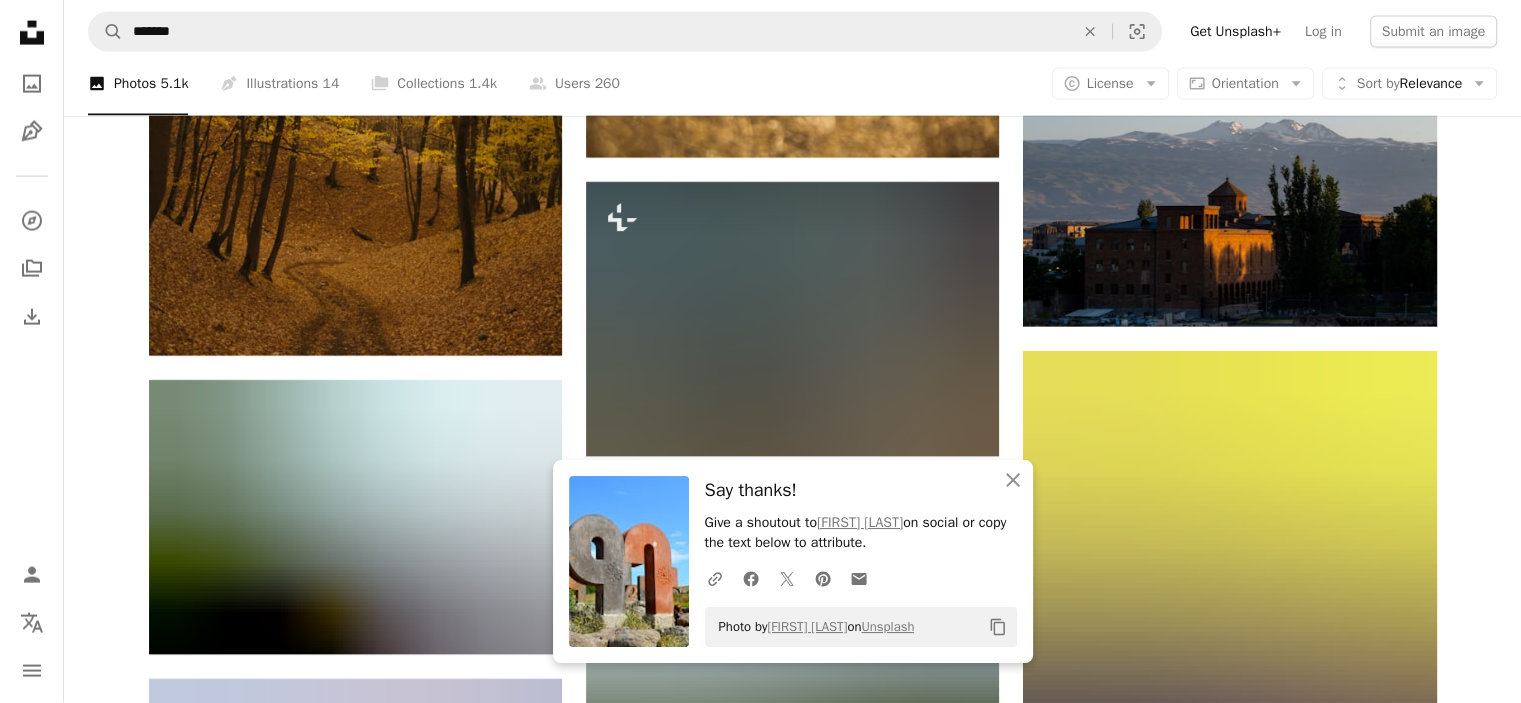 scroll, scrollTop: 19800, scrollLeft: 0, axis: vertical 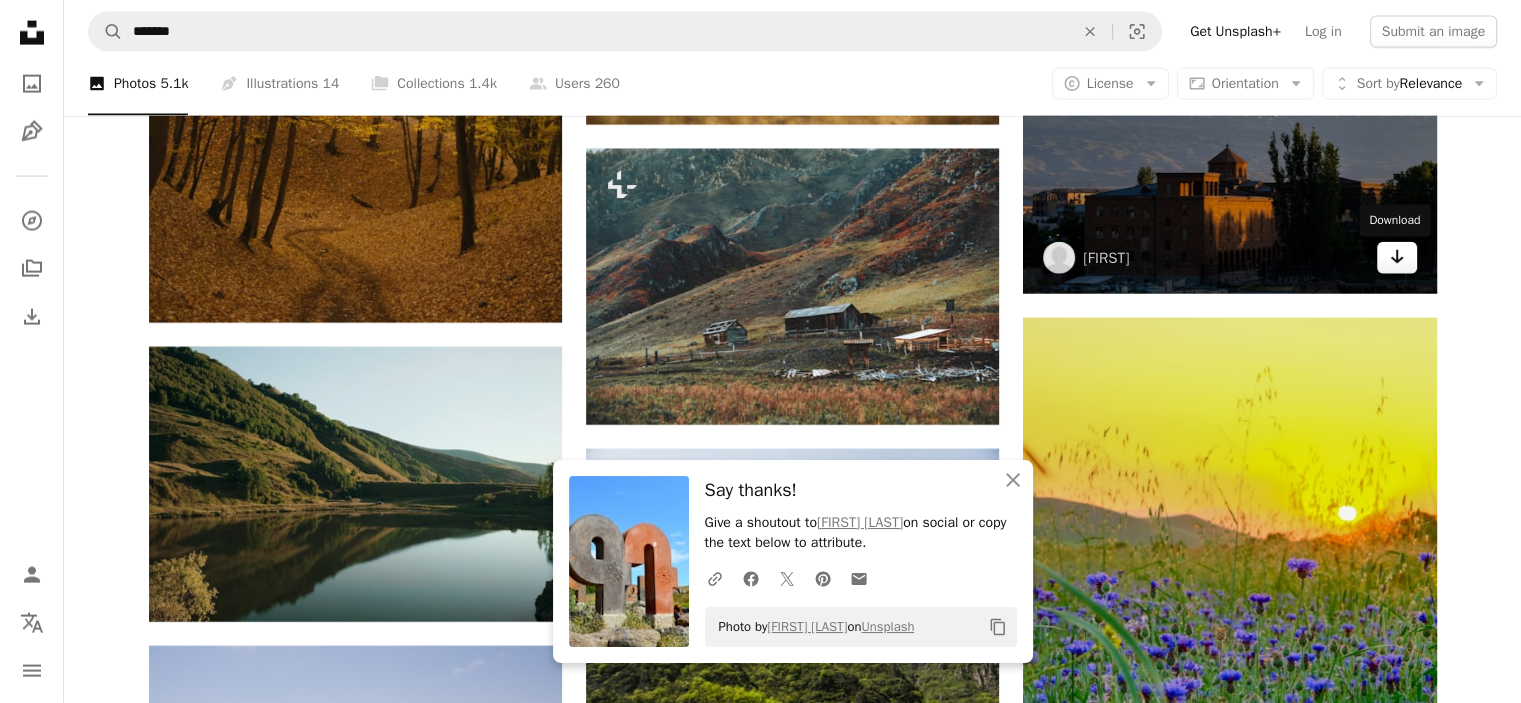 click 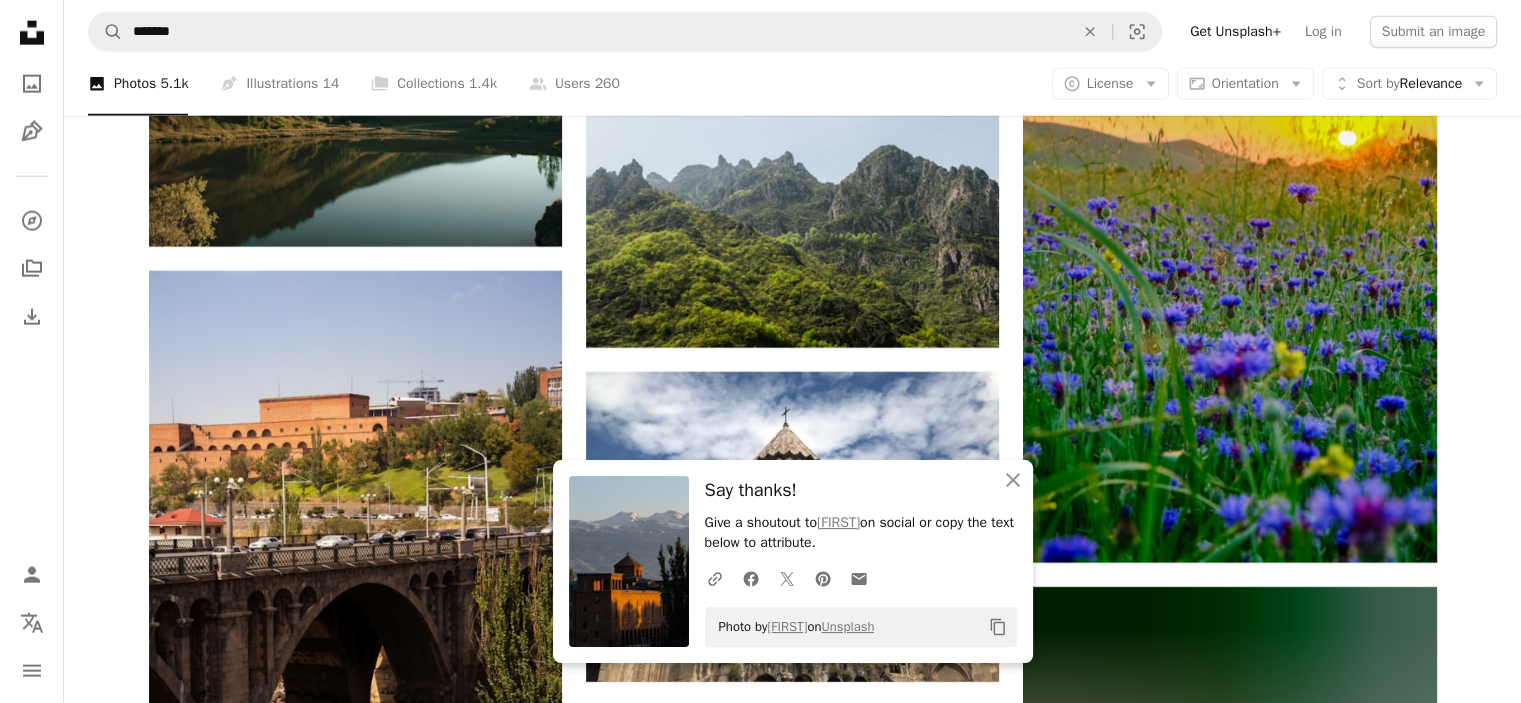 scroll, scrollTop: 20300, scrollLeft: 0, axis: vertical 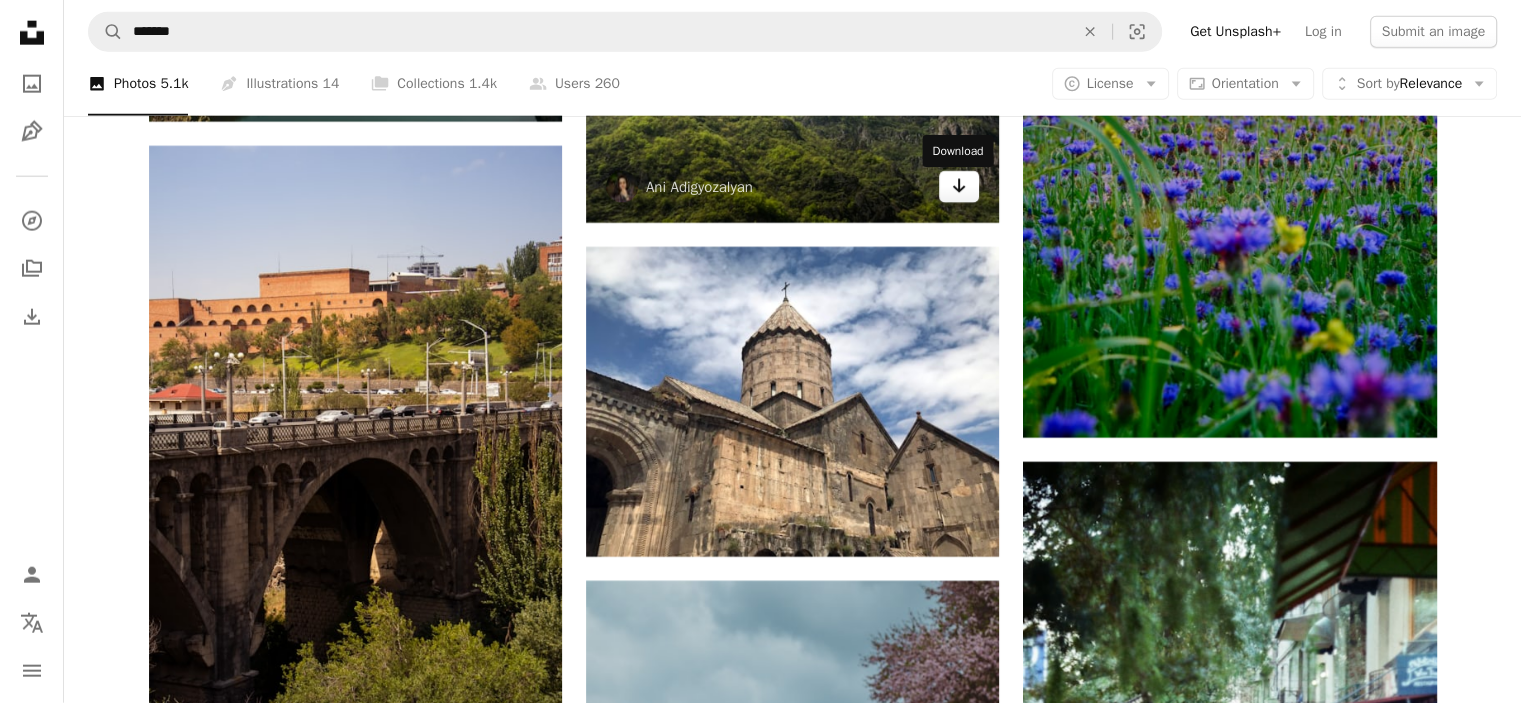 click on "Arrow pointing down" at bounding box center [959, 187] 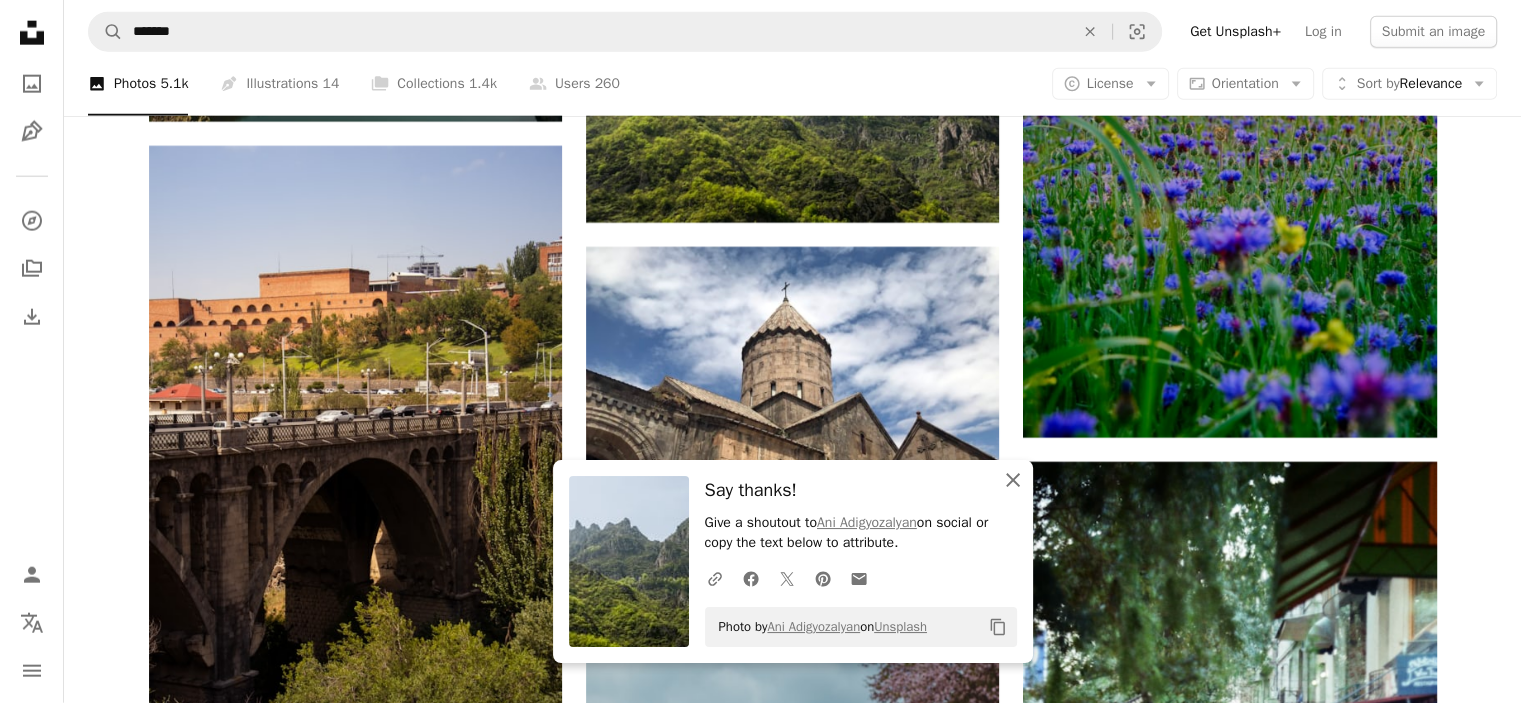 click 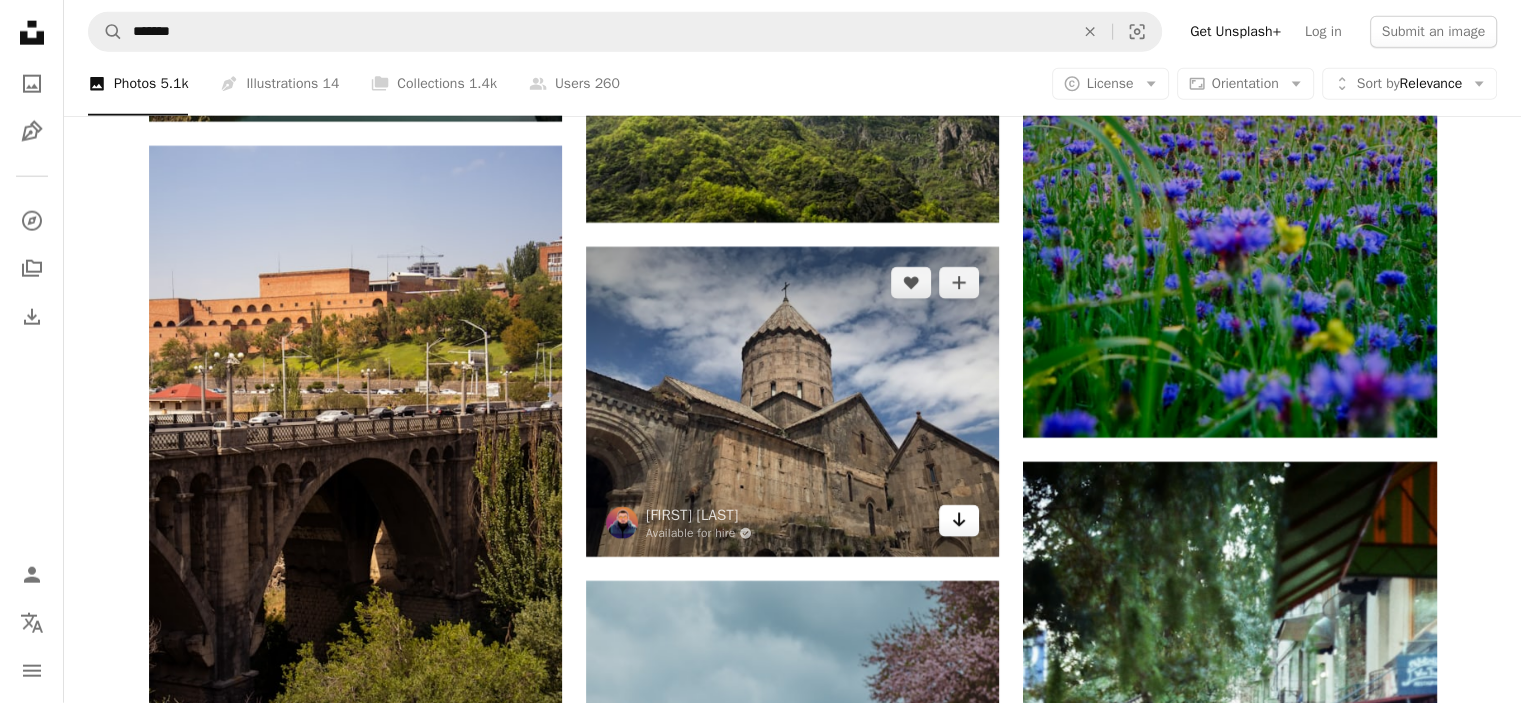click on "Arrow pointing down" 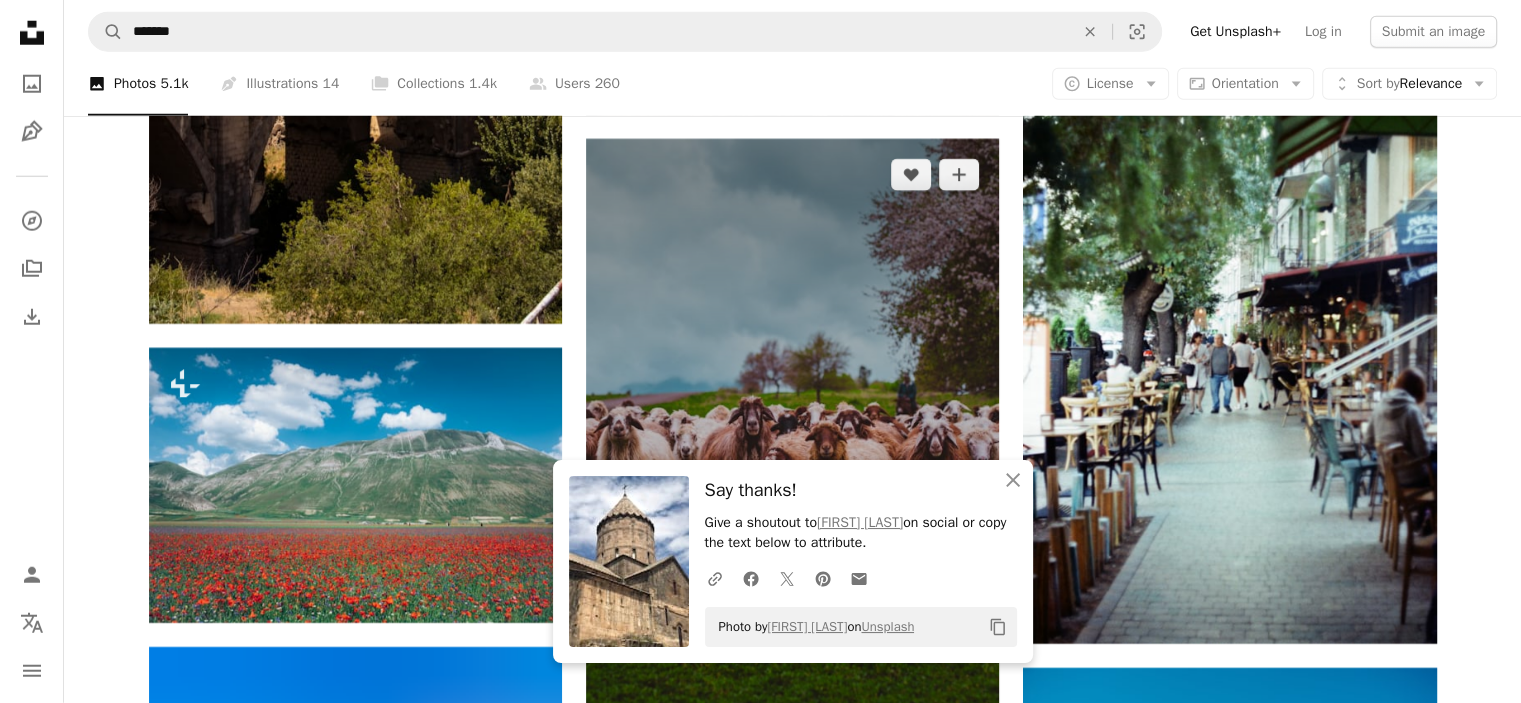 scroll, scrollTop: 20800, scrollLeft: 0, axis: vertical 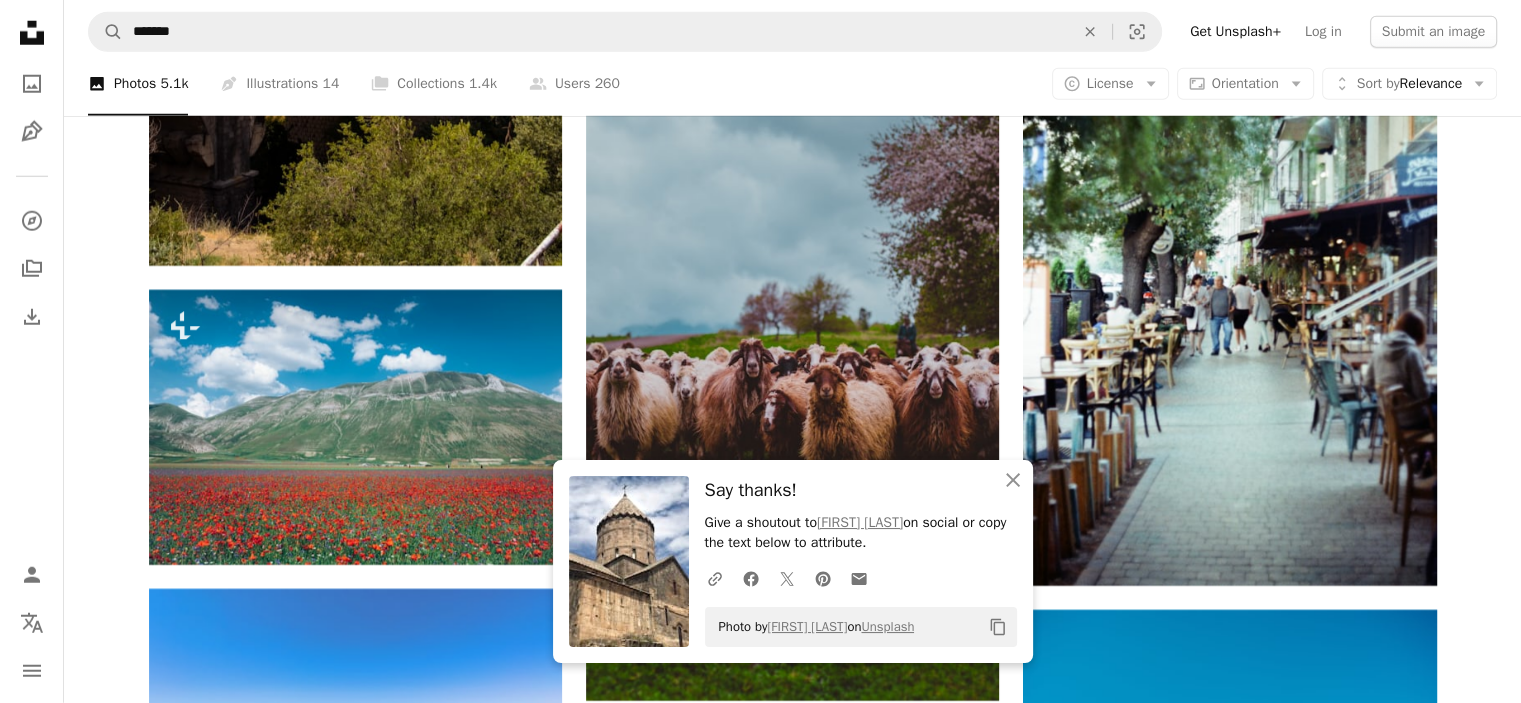 click on "[FIRST] [LAST] For Unsplash+ A heart A plus sign Getty Images For Unsplash+ A lock Purchase A heart A plus sign Ani Adigyozalyan Arrow pointing down Plus sign for Unsplash+ A heart A plus sign Getty Images For Unsplash+ A lock Purchase A heart A plus sign Alexandr Hovhannisyan Arrow pointing down A heart A plus sign Alexandr Hovhannisyan Arrow pointing down A heart A plus sign Alexander starcew Arrow pointing down Plus sign for Unsplash+ A heart A plus sign Getty Images For Unsplash+ A lock Purchase A heart A plus sign Tigran Hambardzumyan Available for hire A checkmark inside of a circle Arrow pointing down A heart A plus sign Ani Vardanyan Arrow pointing down –– ––– ––– – ––– ––– – –––– – – – ––– – – ––– –– –– –––– –– The best in on-brand content creation Learn More A heart A plus sign Levon Vardanyan For" at bounding box center [792, -8478] 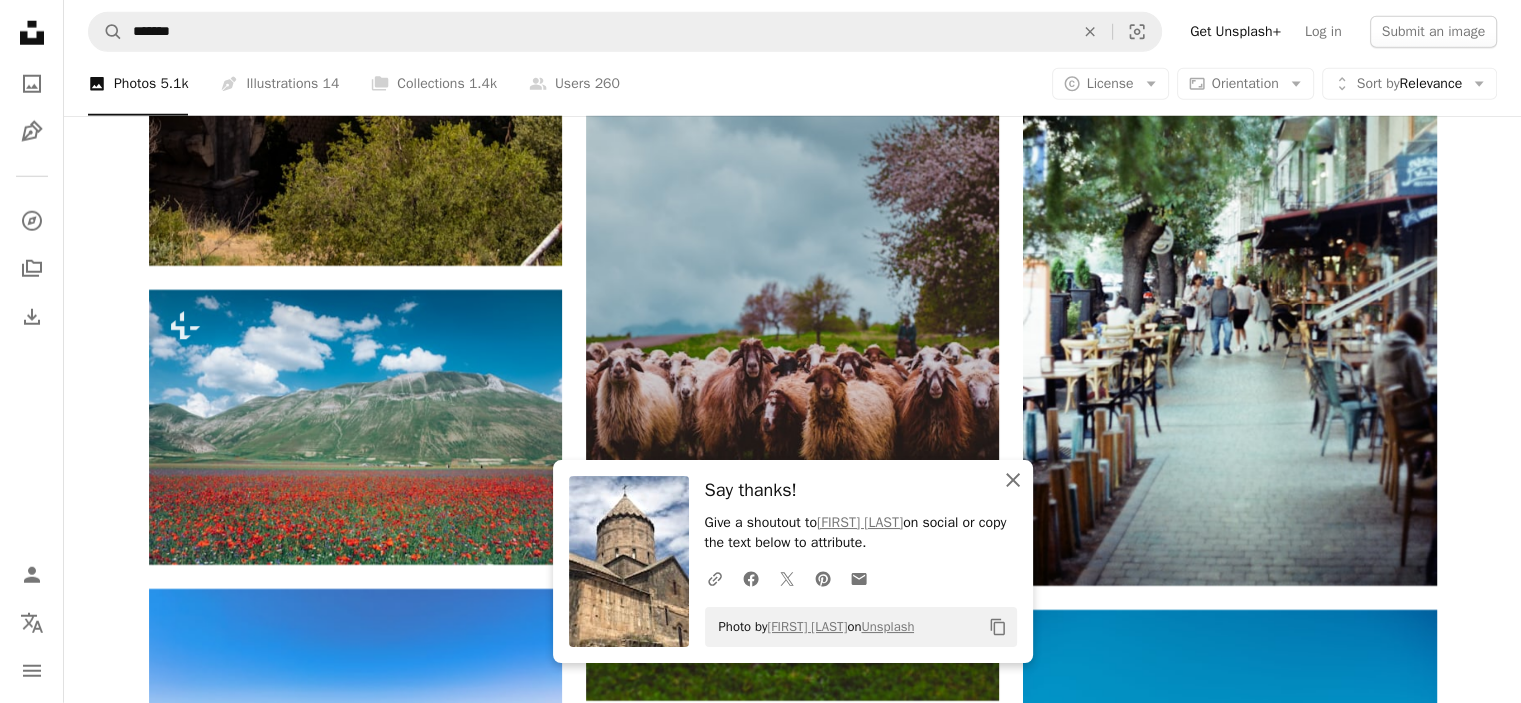 click on "An X shape" 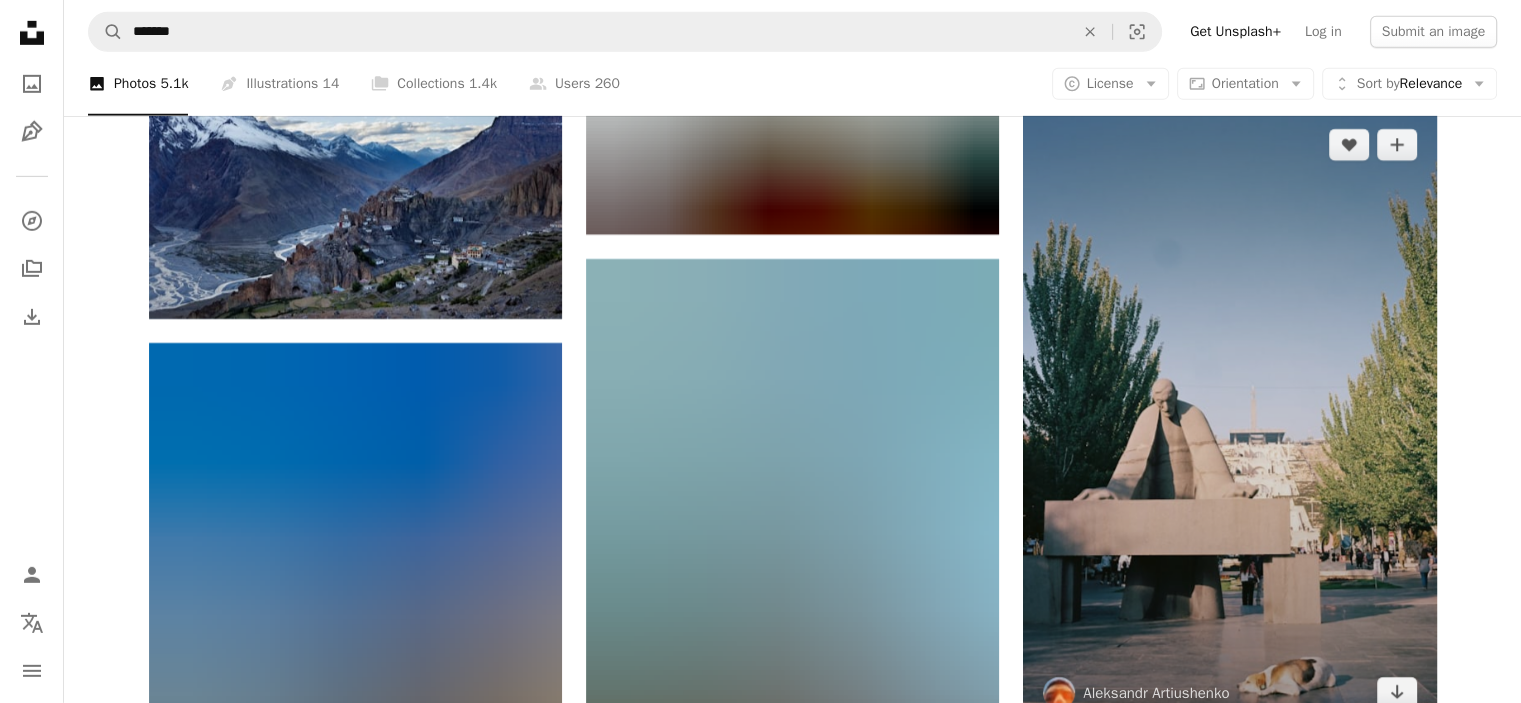 scroll, scrollTop: 21800, scrollLeft: 0, axis: vertical 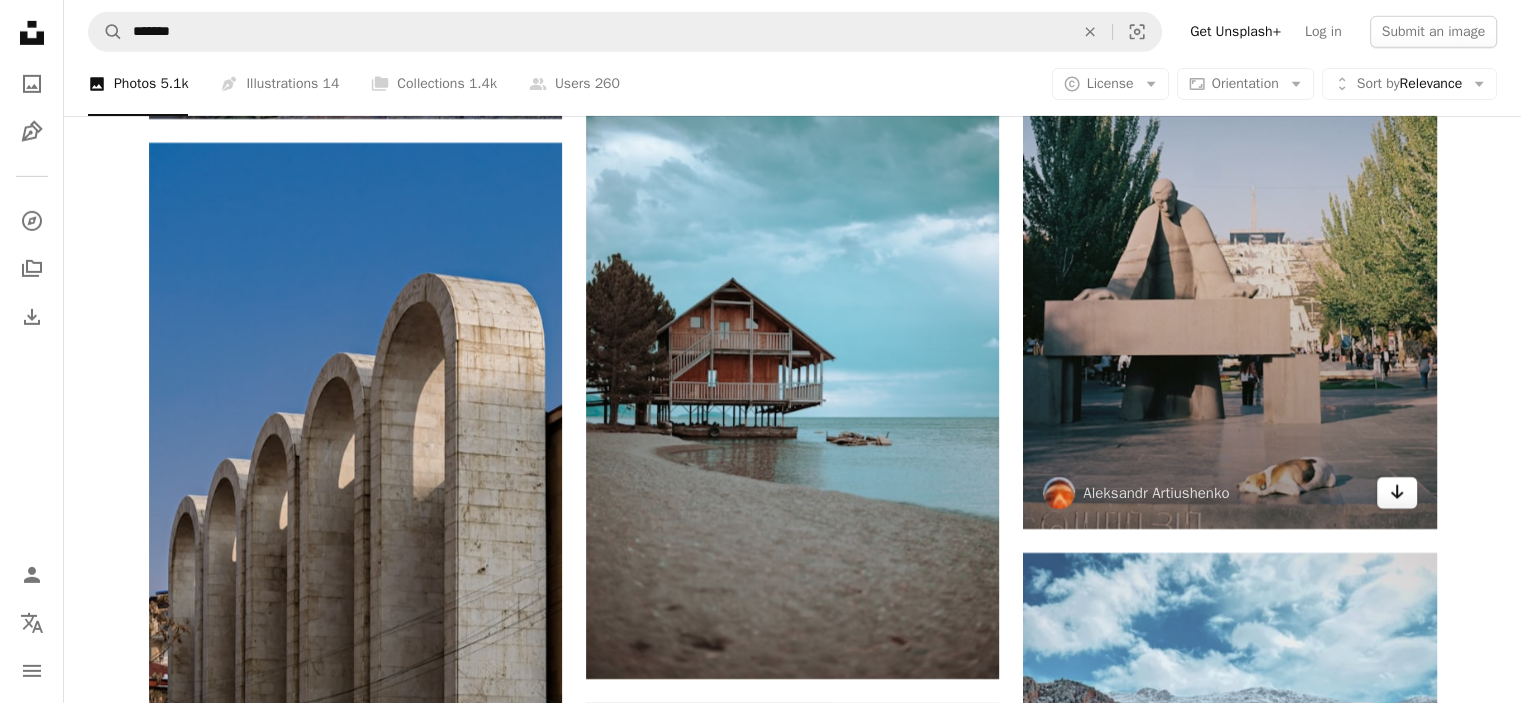 click on "Arrow pointing down" 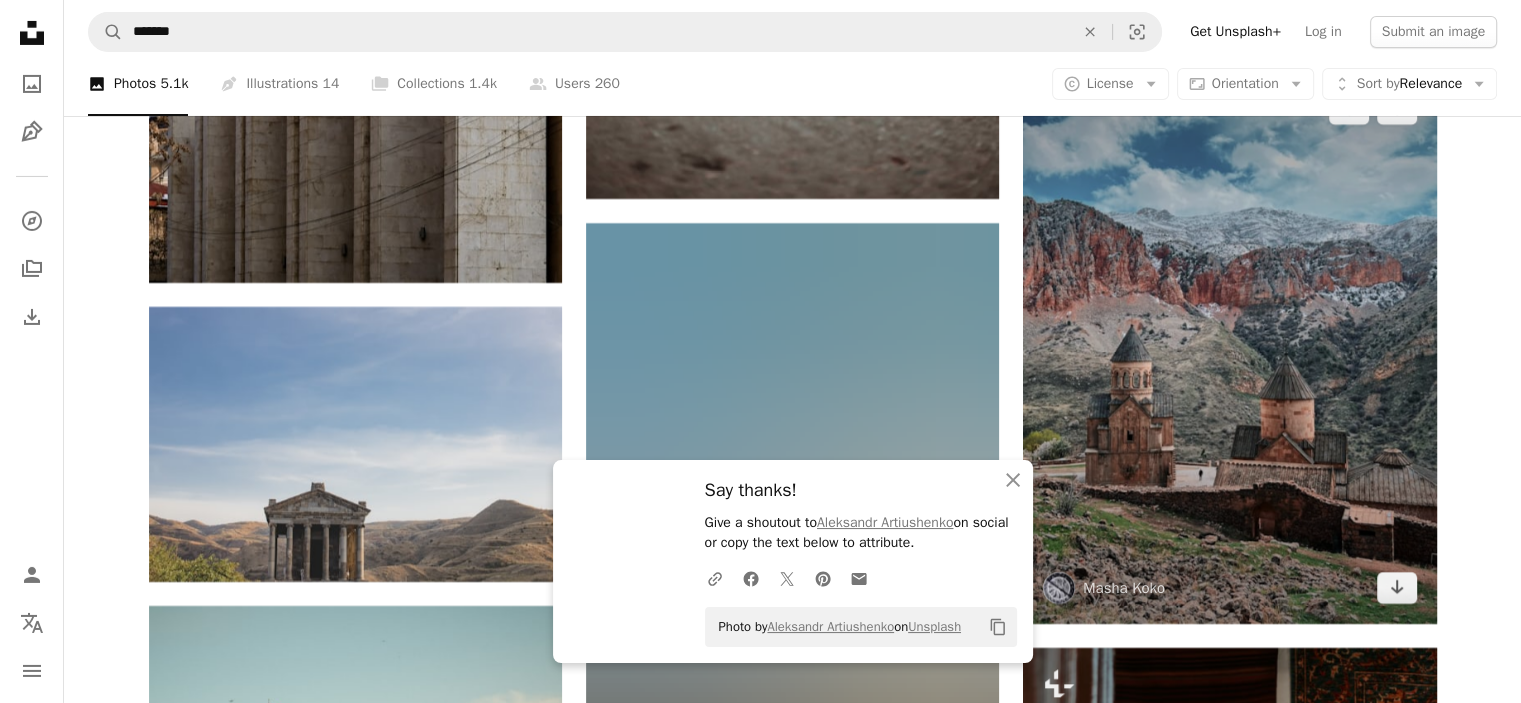 scroll, scrollTop: 22300, scrollLeft: 0, axis: vertical 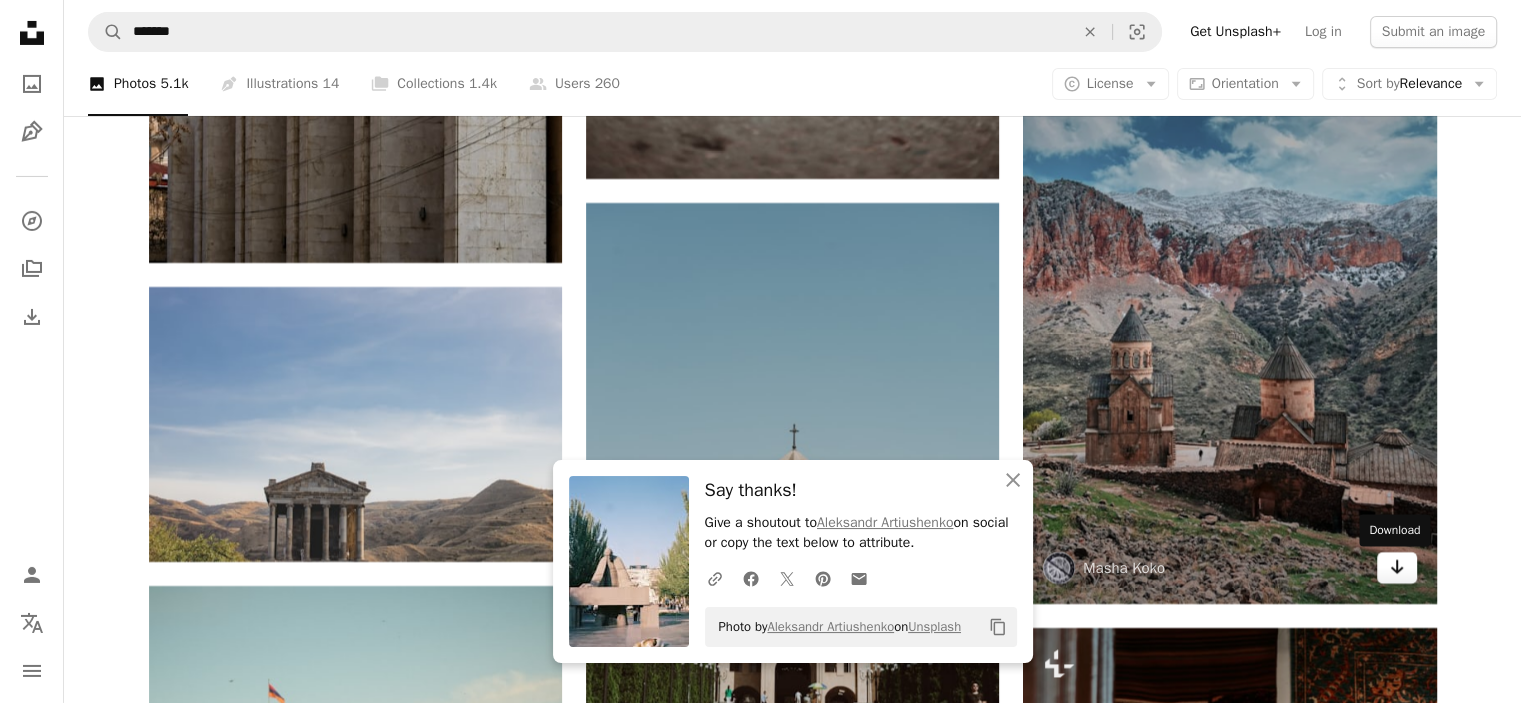 click on "Arrow pointing down" 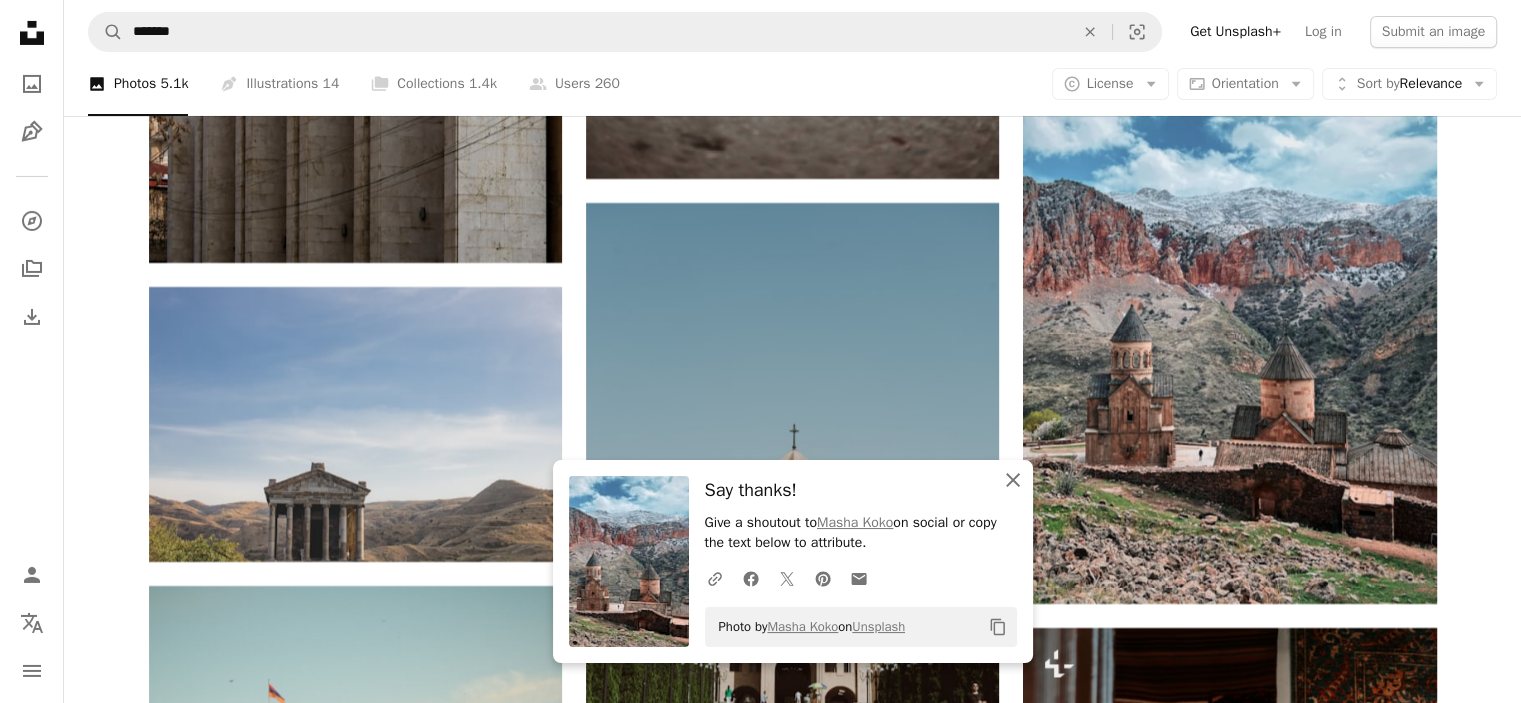 click 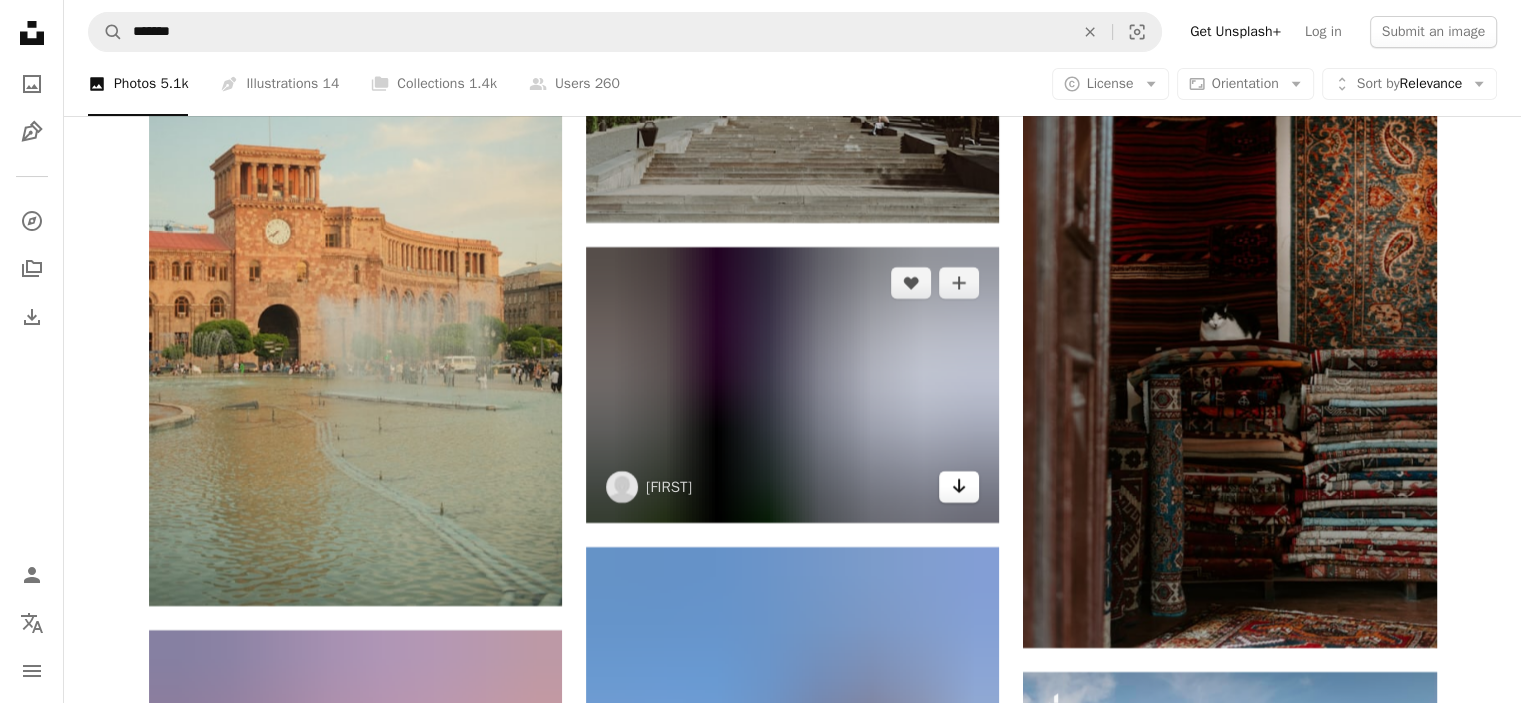 scroll, scrollTop: 23200, scrollLeft: 0, axis: vertical 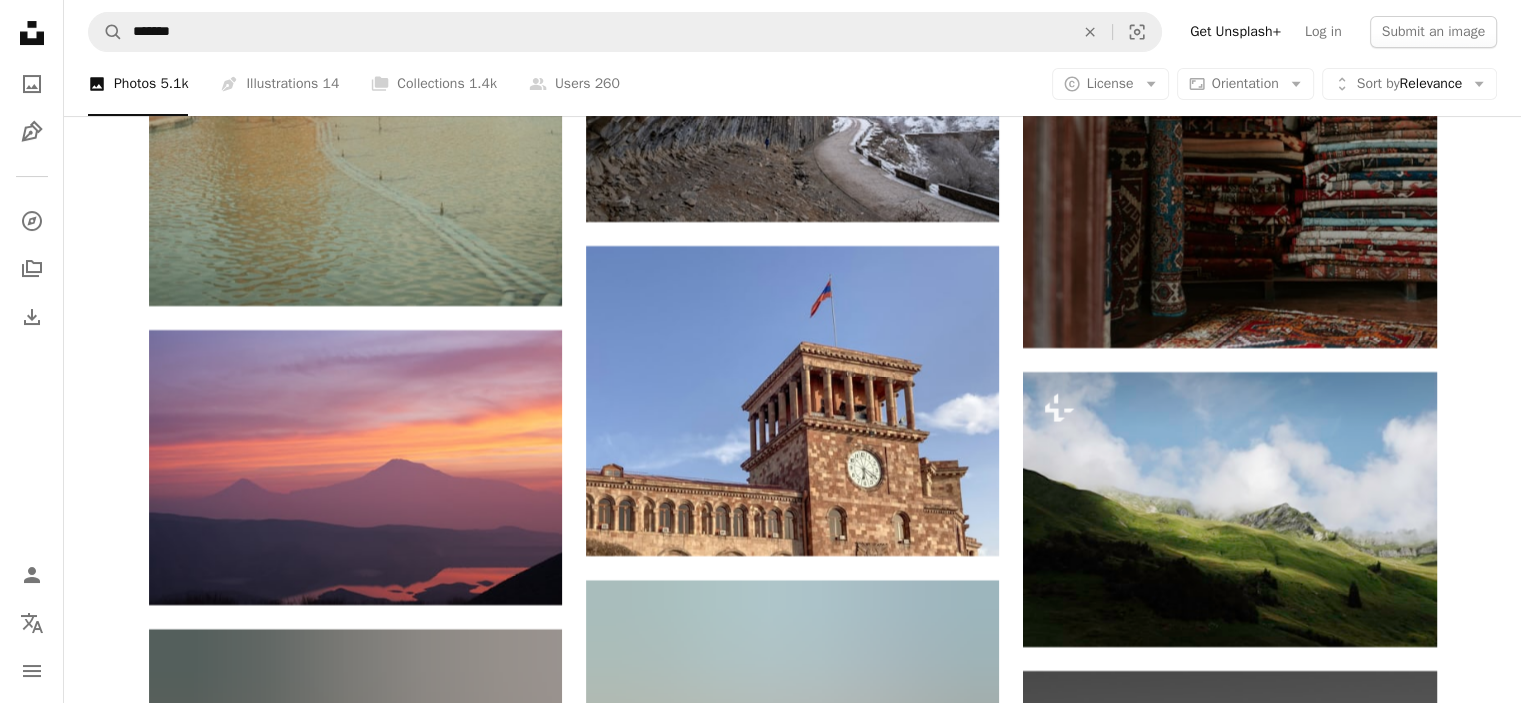 click on "[FIRST] [LAST] For Unsplash+ A heart A plus sign Getty Images For Unsplash+ A lock Purchase A heart A plus sign Ani Adigyozalyan Arrow pointing down Plus sign for Unsplash+ A heart A plus sign Getty Images For Unsplash+ A lock Purchase A heart A plus sign Alexandr Hovhannisyan Arrow pointing down A heart A plus sign Alexandr Hovhannisyan Arrow pointing down A heart A plus sign Alexander starcew Arrow pointing down Plus sign for Unsplash+ A heart A plus sign Getty Images For Unsplash+ A lock Purchase A heart A plus sign Tigran Hambardzumyan Available for hire A checkmark inside of a circle Arrow pointing down A heart A plus sign Ani Vardanyan Arrow pointing down –– ––– ––– – ––– ––– – –––– – – – ––– – – ––– –– –– –––– –– The best in on-brand content creation Learn More A heart A plus sign Levon Vardanyan For" at bounding box center (792, -9334) 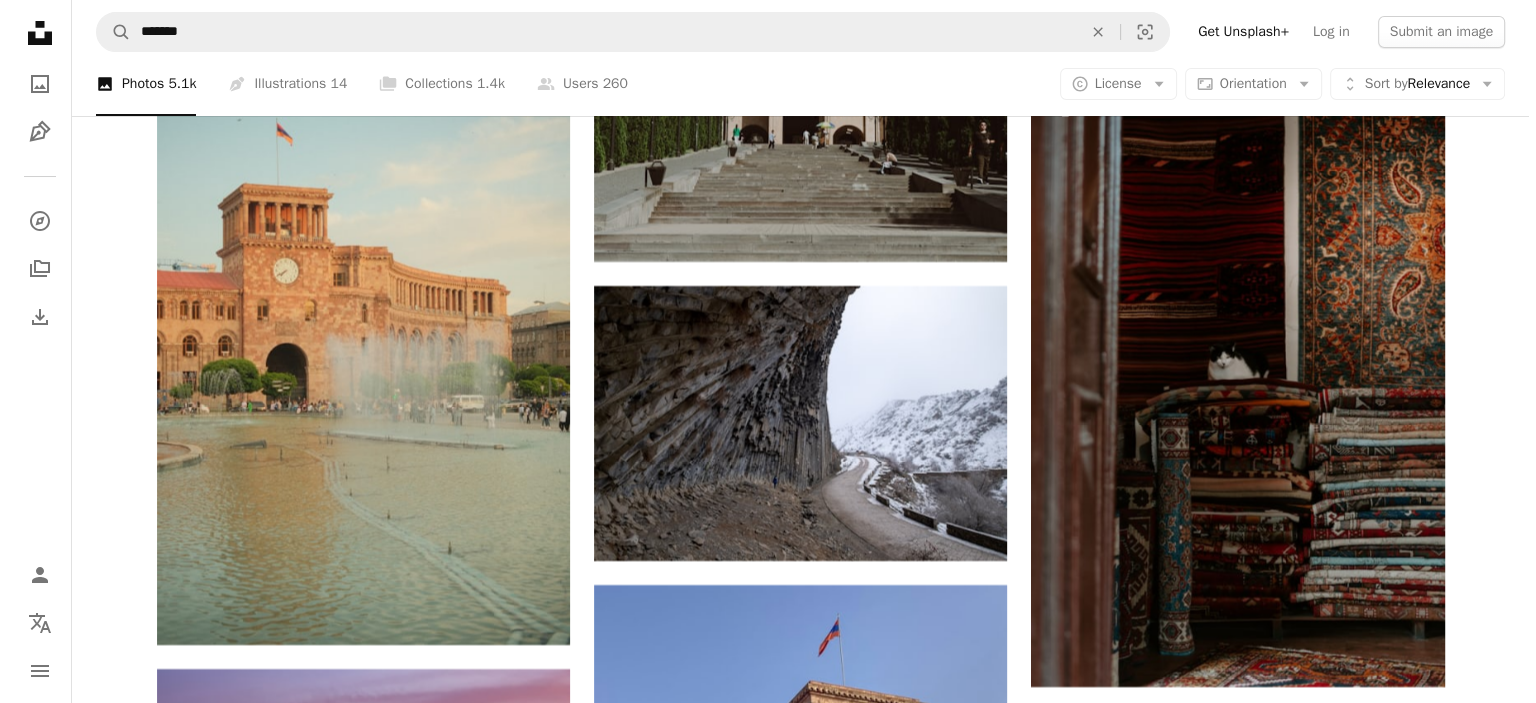 scroll, scrollTop: 22800, scrollLeft: 0, axis: vertical 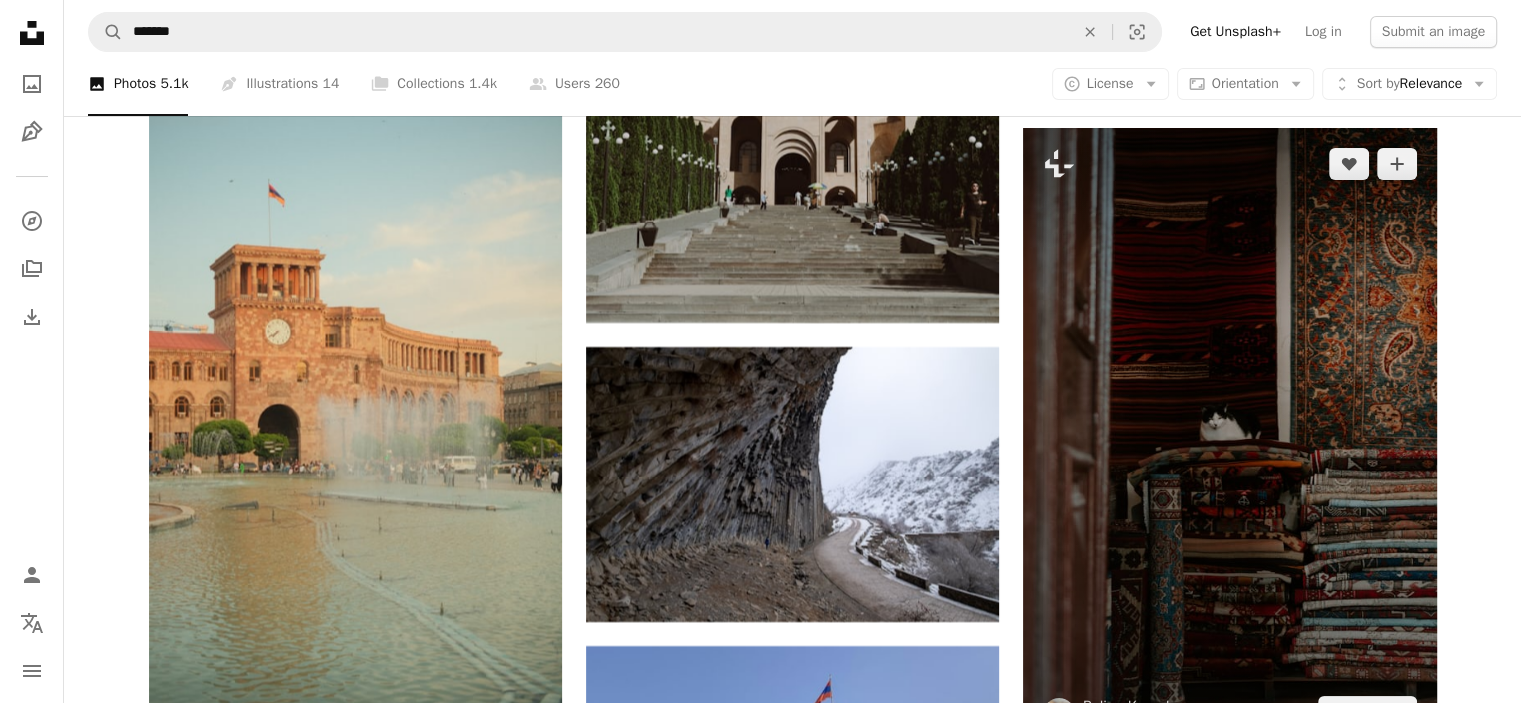 click at bounding box center (1229, 438) 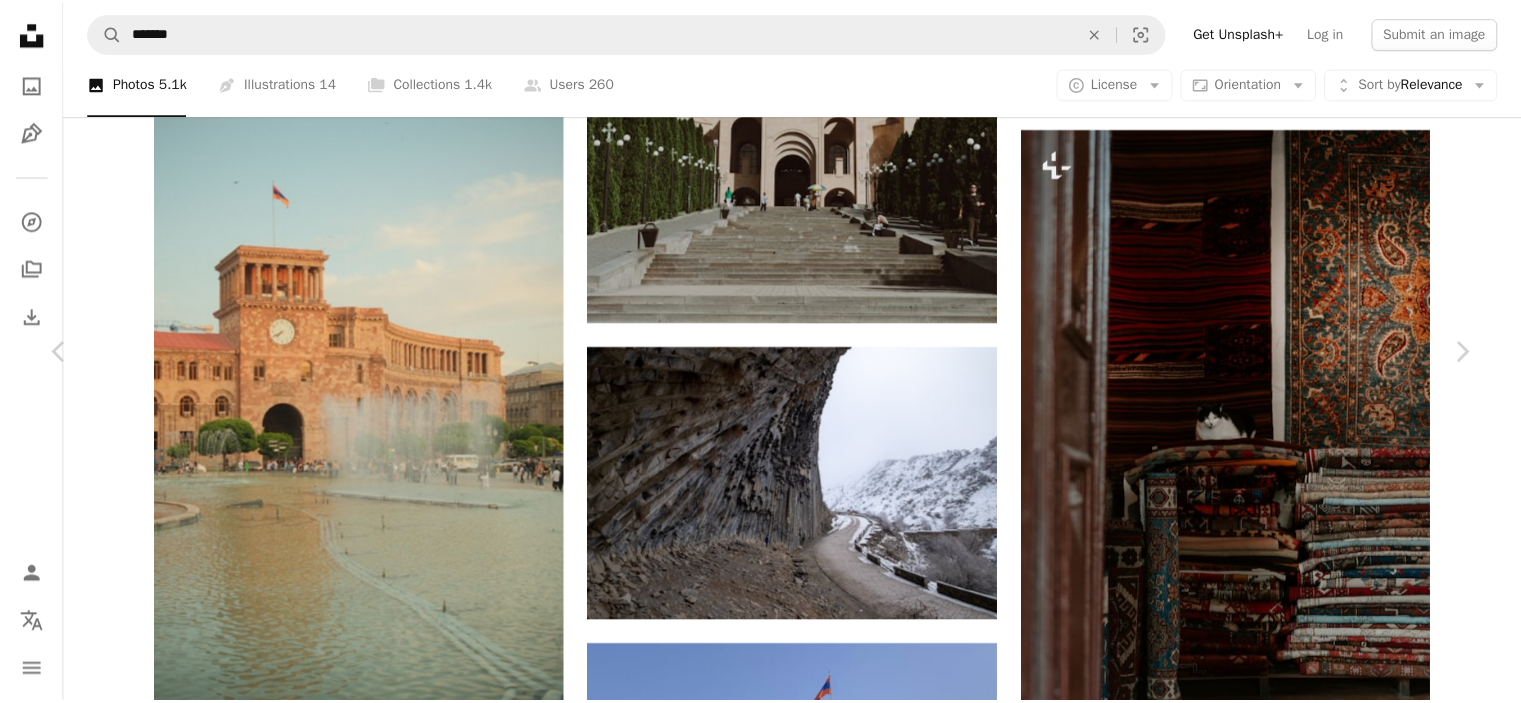 scroll, scrollTop: 1600, scrollLeft: 0, axis: vertical 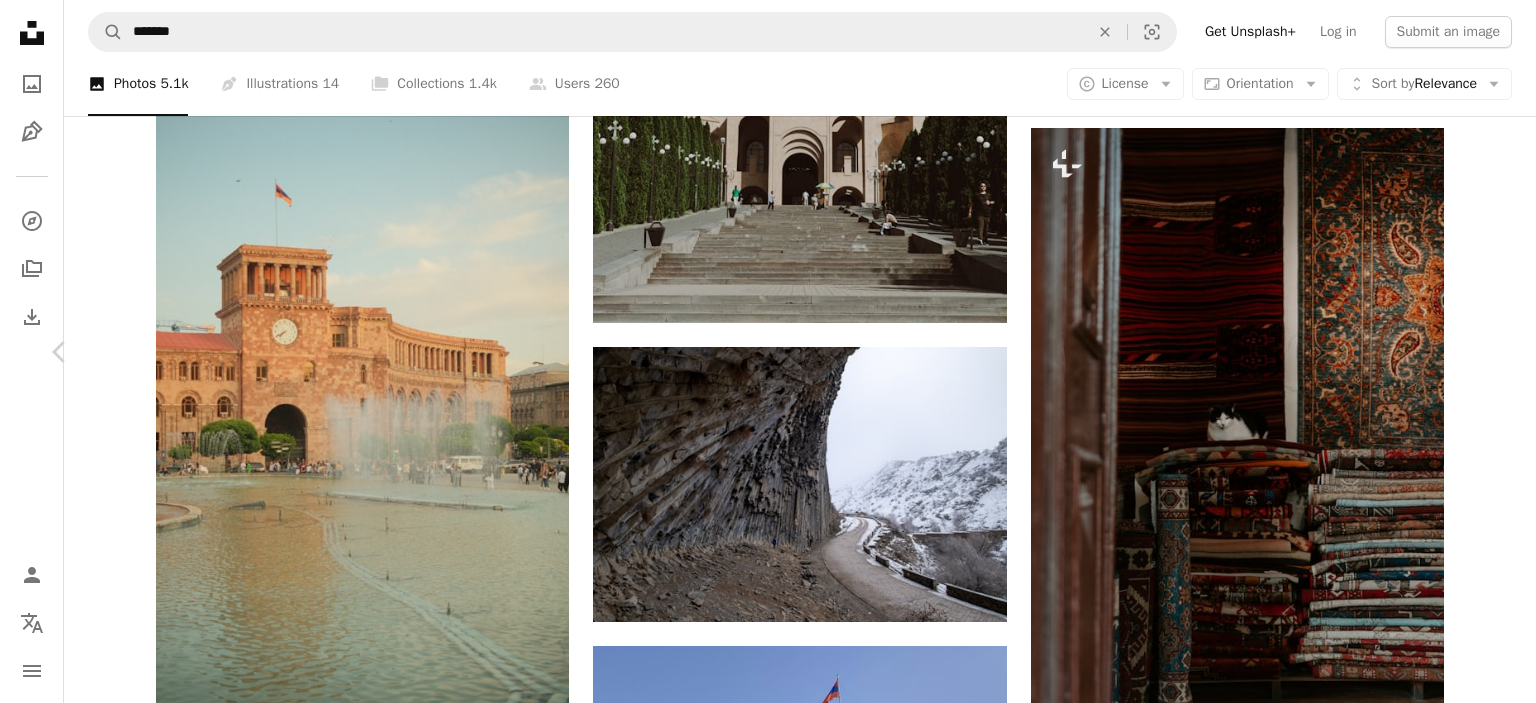 click on "Chevron right" at bounding box center [1476, 352] 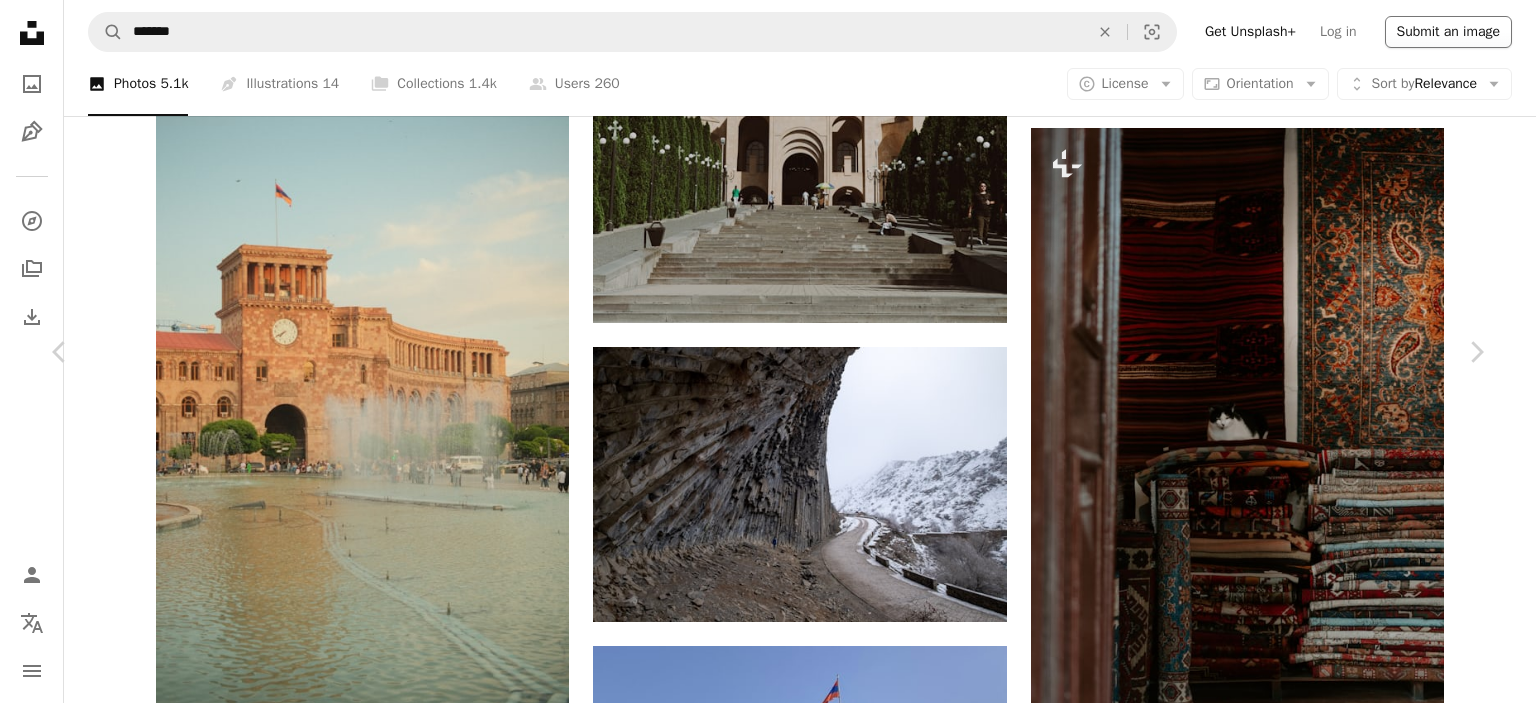 click on "Chevron left Chevron right Polina Kuzovkova For Unsplash+ A heart A plus sign Edit image Plus sign for Unsplash+ A lock Purchase Zoom in Featured in Travel A forward-right arrow Share More Actions A map marker Turkey Calendar outlined Published on October 6, 2022 Safety Licensed under the Unsplash+ License cat istanbul turkey wallpapers backgrounds carpet white cat persian cat rug persian rug carpet texture tapestry persian carpet cat background rugs turkish turkey country carpets Creative Commons images From this series Chevron right Plus sign for Unsplash+ Plus sign for Unsplash+ Plus sign for Unsplash+ Plus sign for Unsplash+ Plus sign for Unsplash+ Plus sign for Unsplash+ Plus sign for Unsplash+ Plus sign for Unsplash+ Plus sign for Unsplash+ Related images Plus sign for Unsplash+ A heart A plus sign Polina Kuzovkova For Unsplash+ A lock Purchase Plus sign for Unsplash+ A heart A plus sign Kamran Abdullayev For Unsplash+ A lock Purchase Plus sign for Unsplash+ A heart A plus sign" at bounding box center [768, 4784] 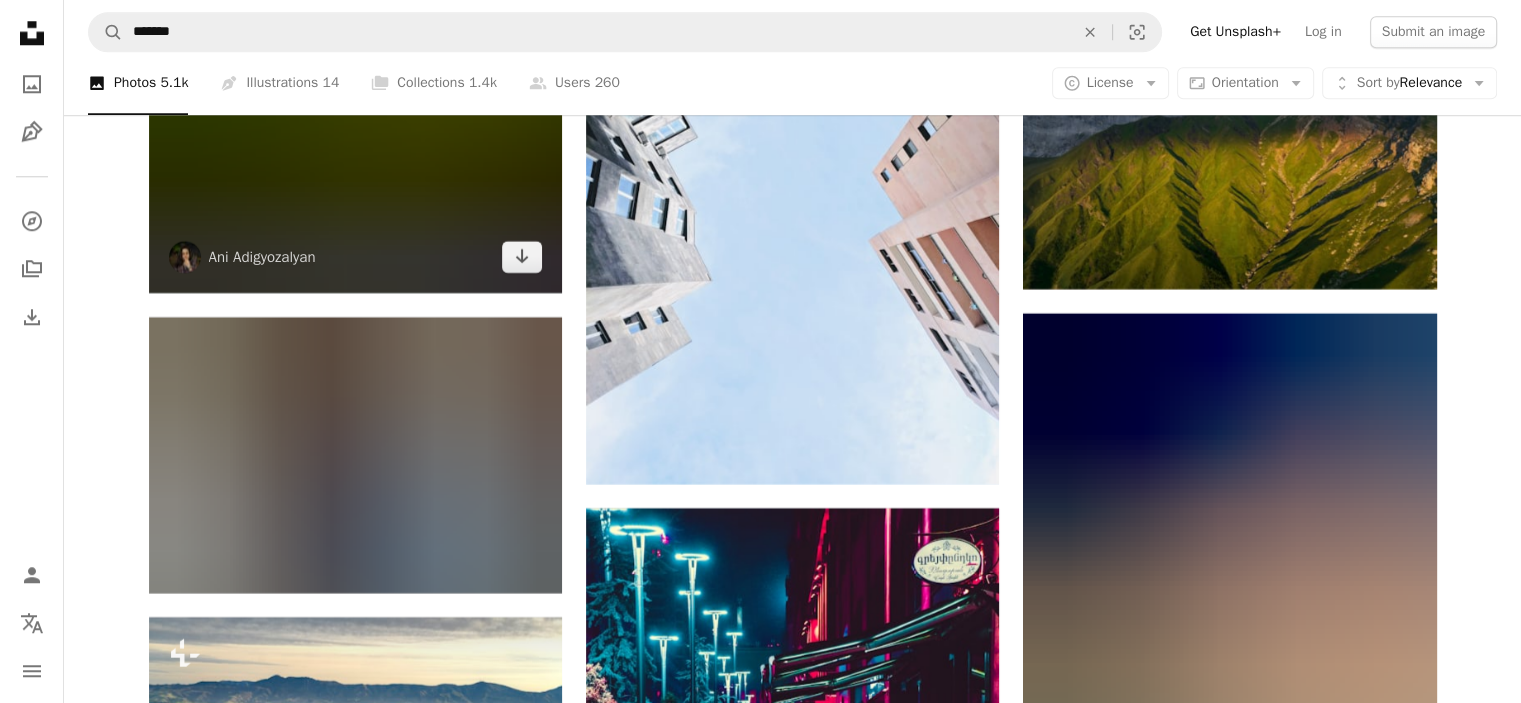 scroll, scrollTop: 24400, scrollLeft: 0, axis: vertical 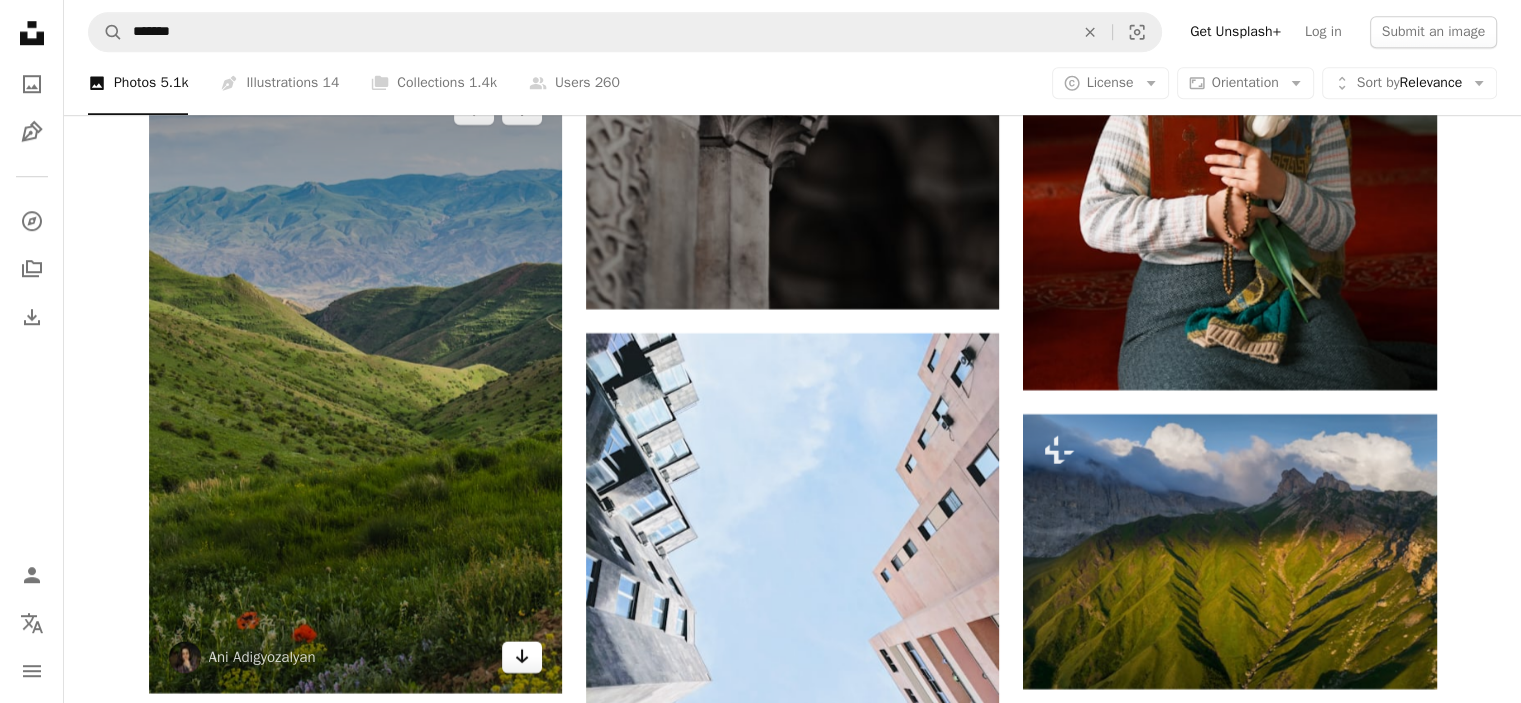 click on "Arrow pointing down" 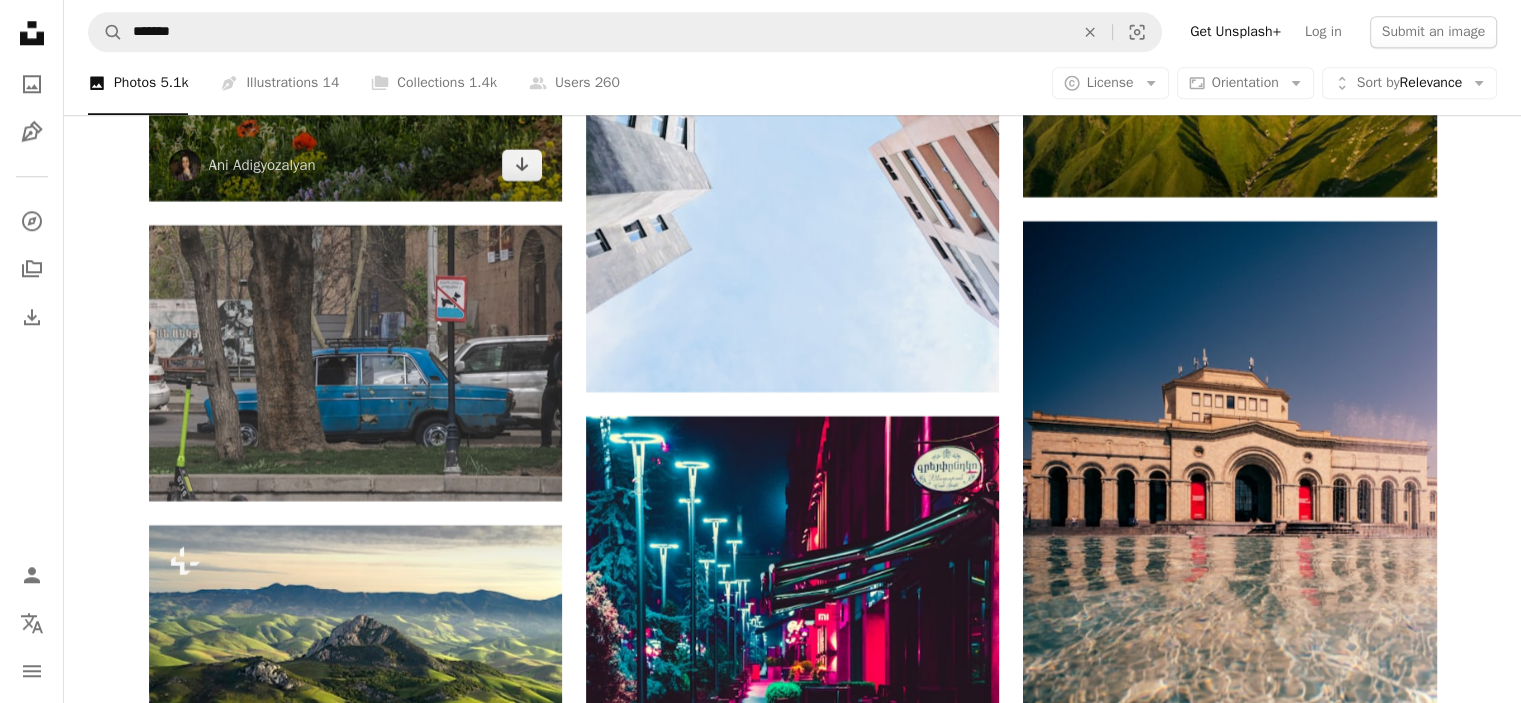 scroll, scrollTop: 24900, scrollLeft: 0, axis: vertical 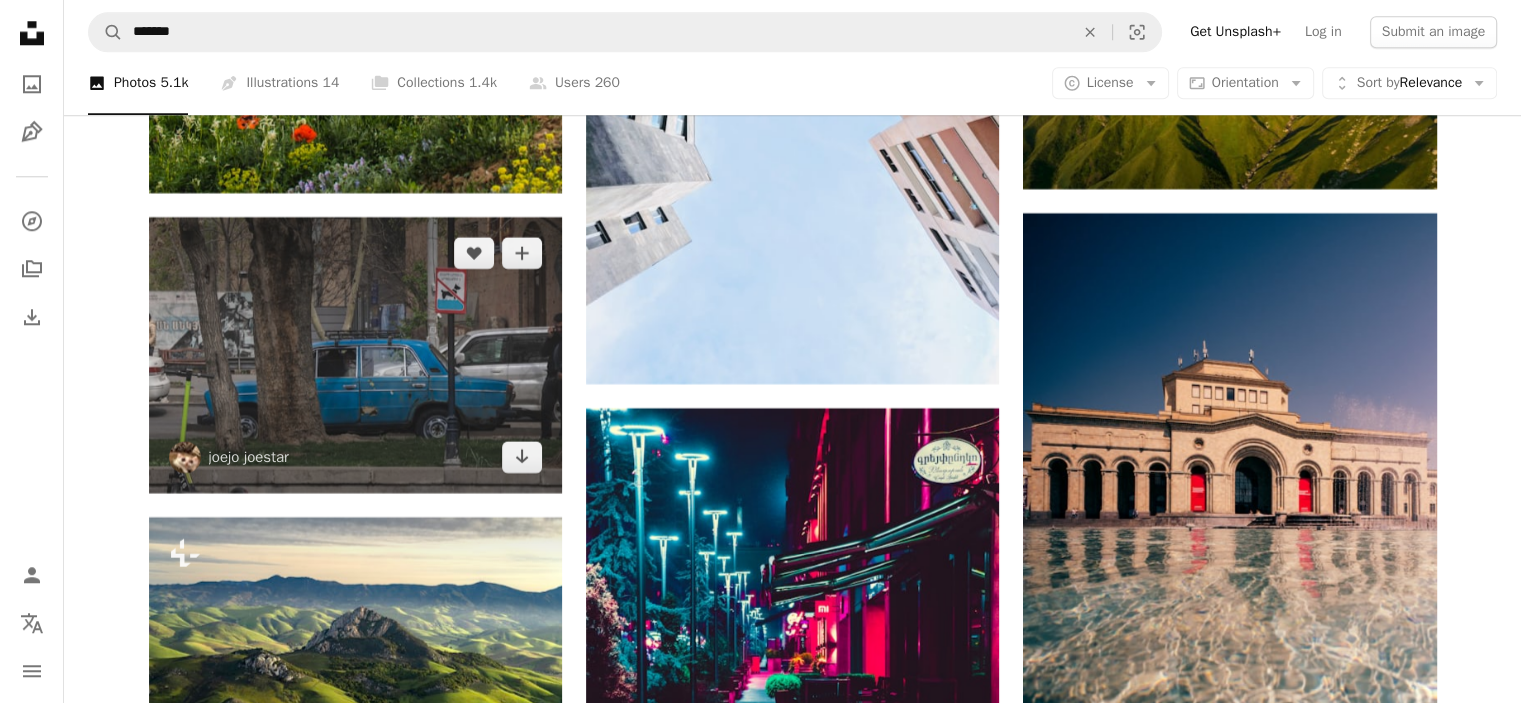 click at bounding box center (355, 354) 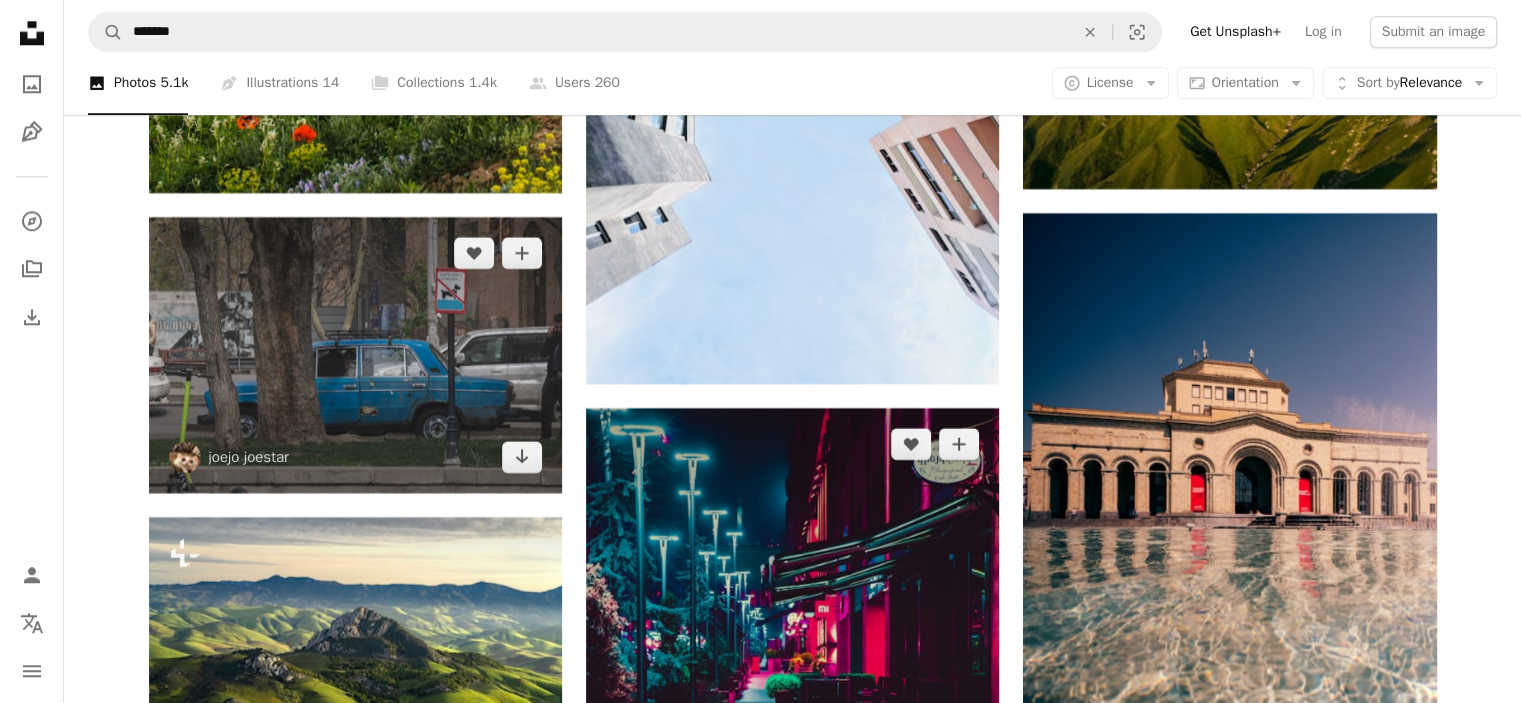 scroll, scrollTop: 25200, scrollLeft: 0, axis: vertical 